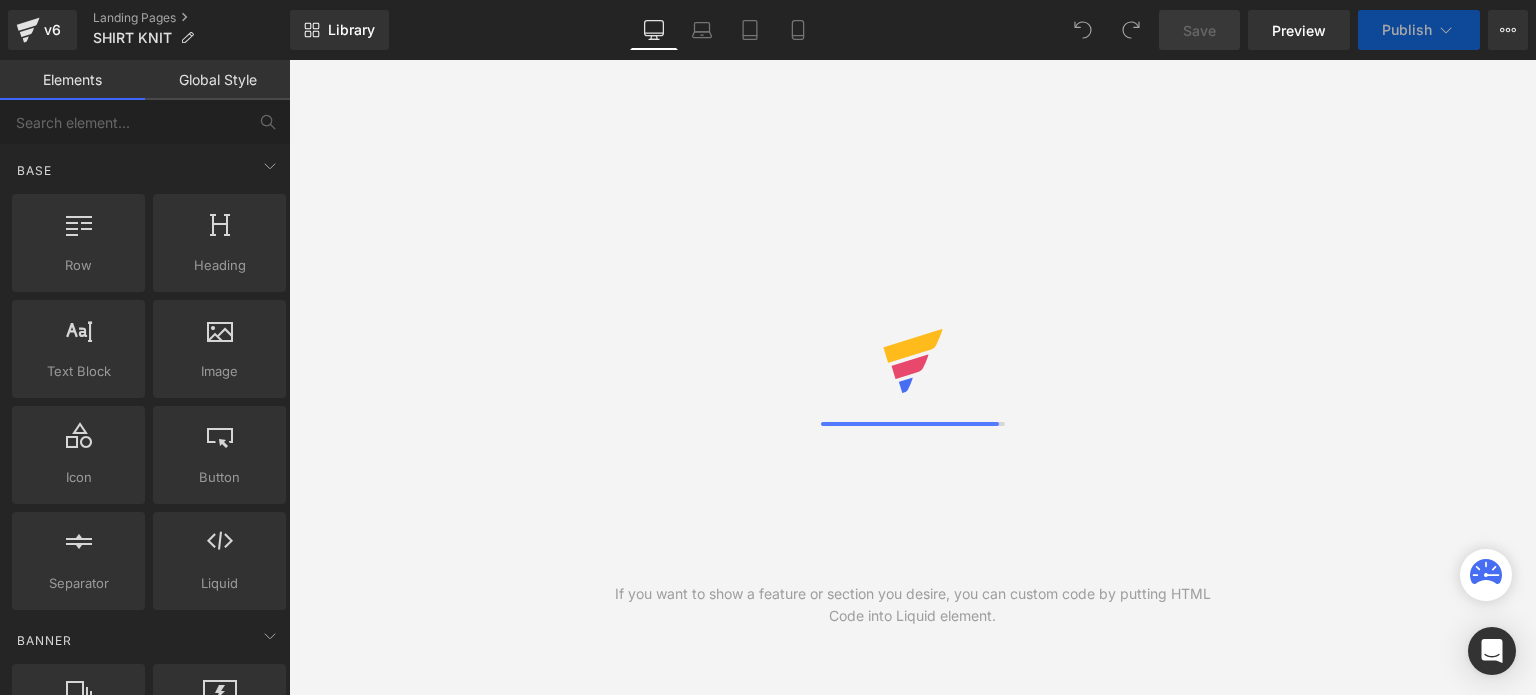 scroll, scrollTop: 0, scrollLeft: 0, axis: both 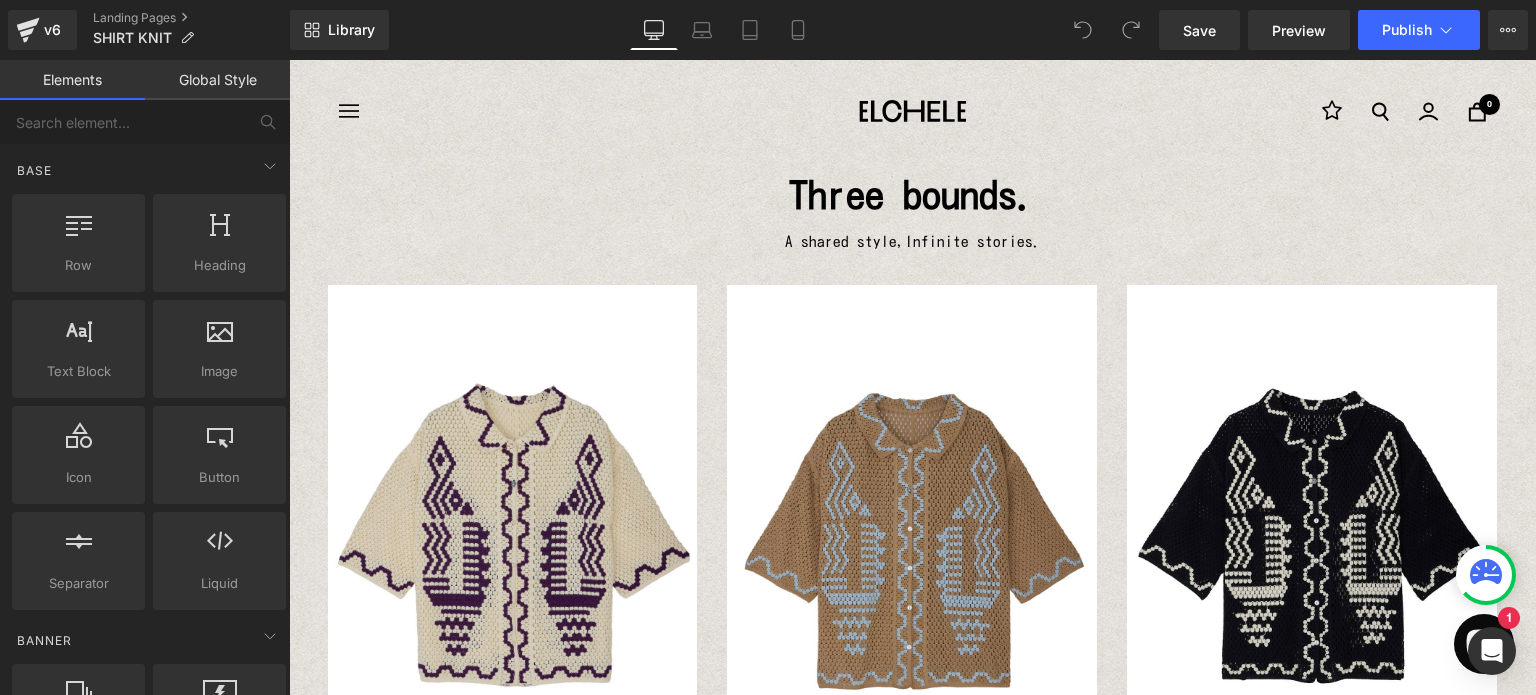 click on "Three bounds. Text Block" at bounding box center (912, 196) 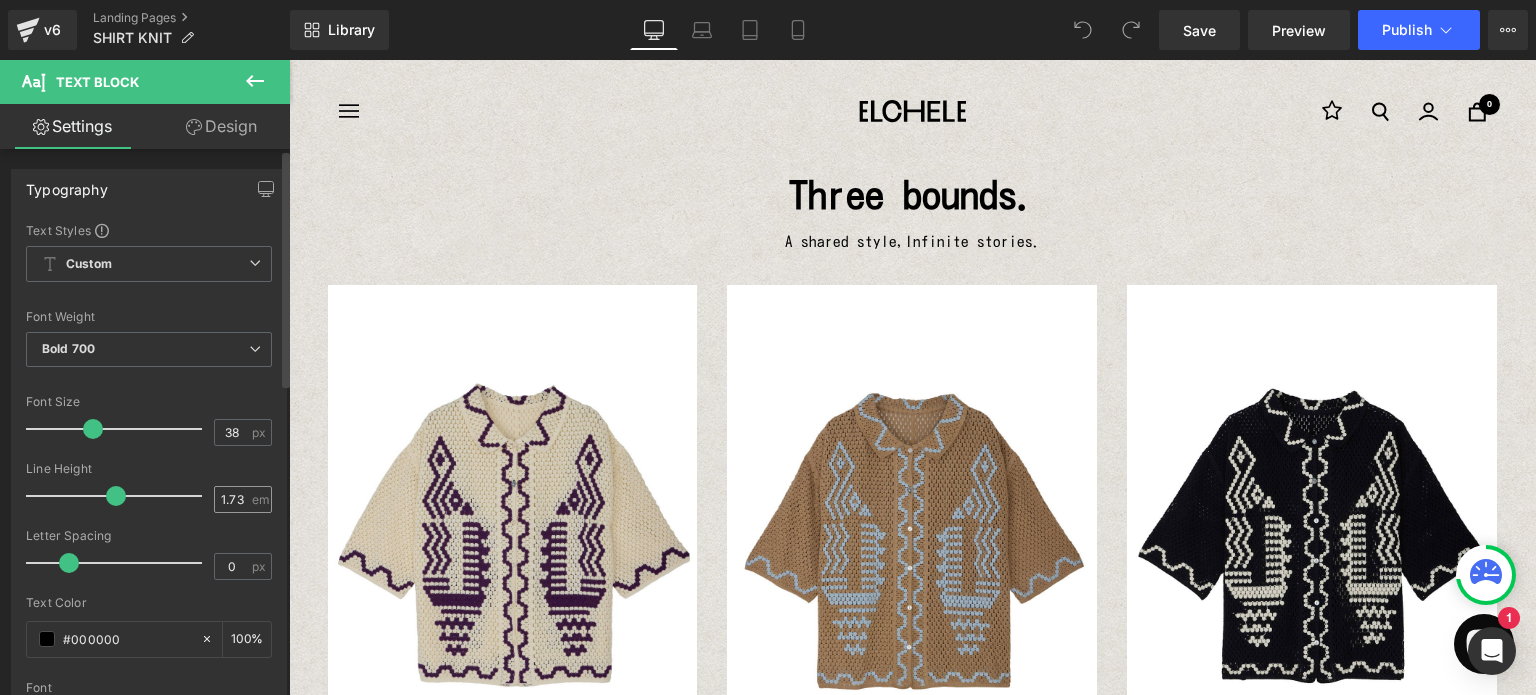 scroll, scrollTop: 0, scrollLeft: 0, axis: both 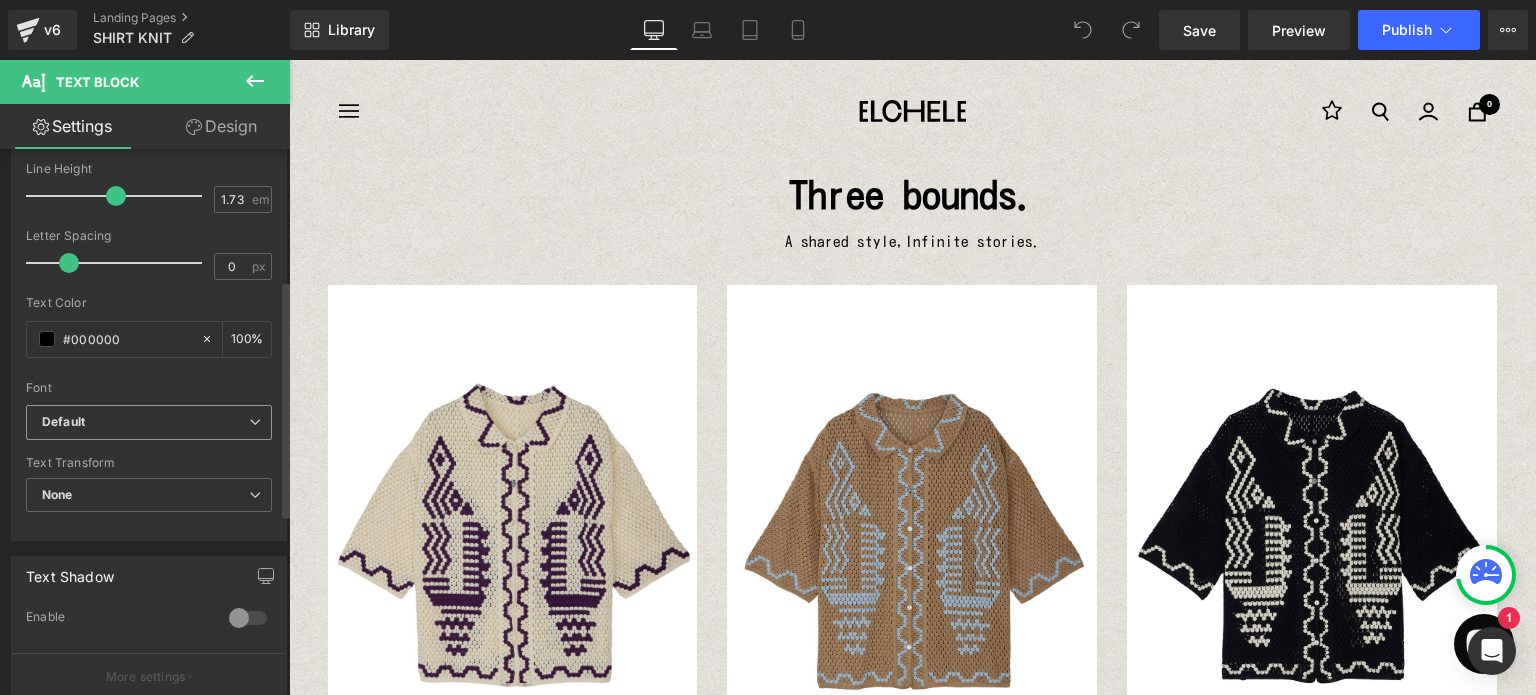 click on "Default" at bounding box center (145, 422) 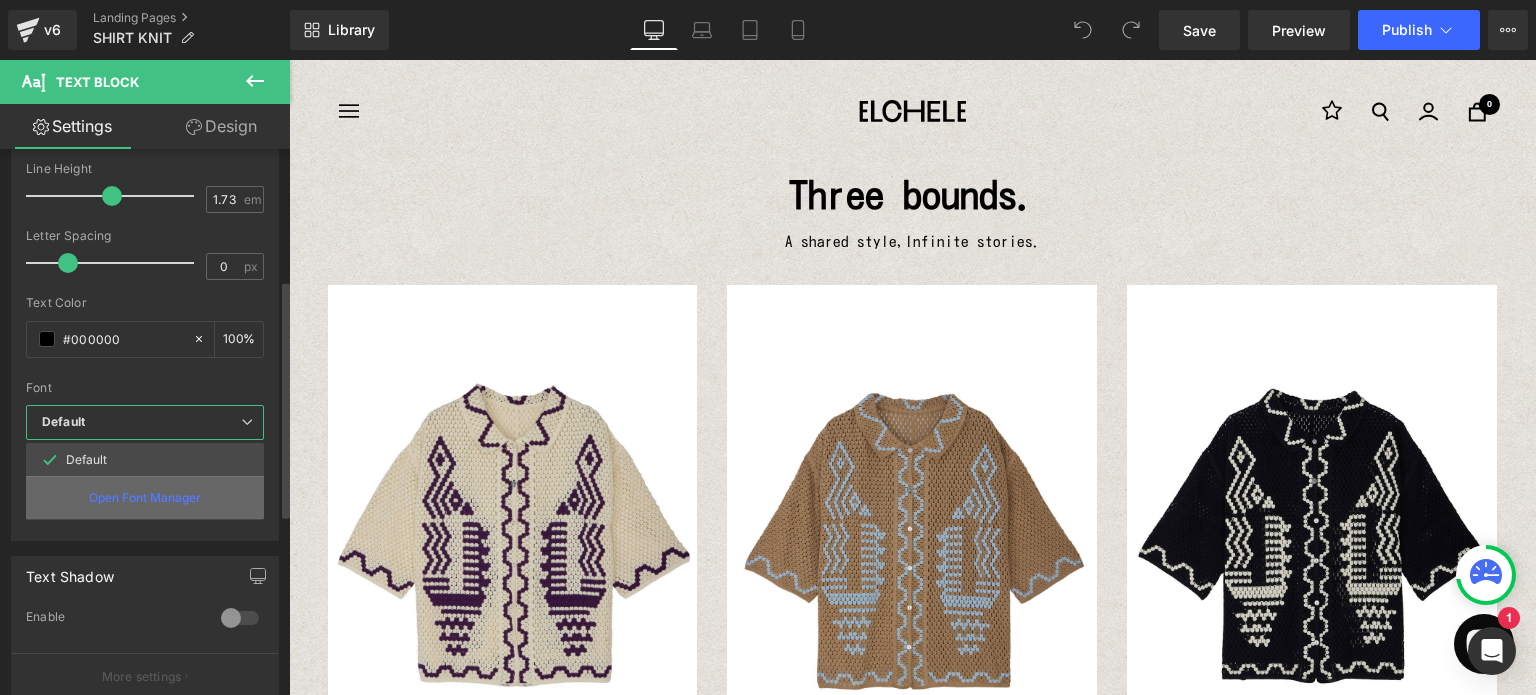 click on "Open Font Manager" at bounding box center (145, 498) 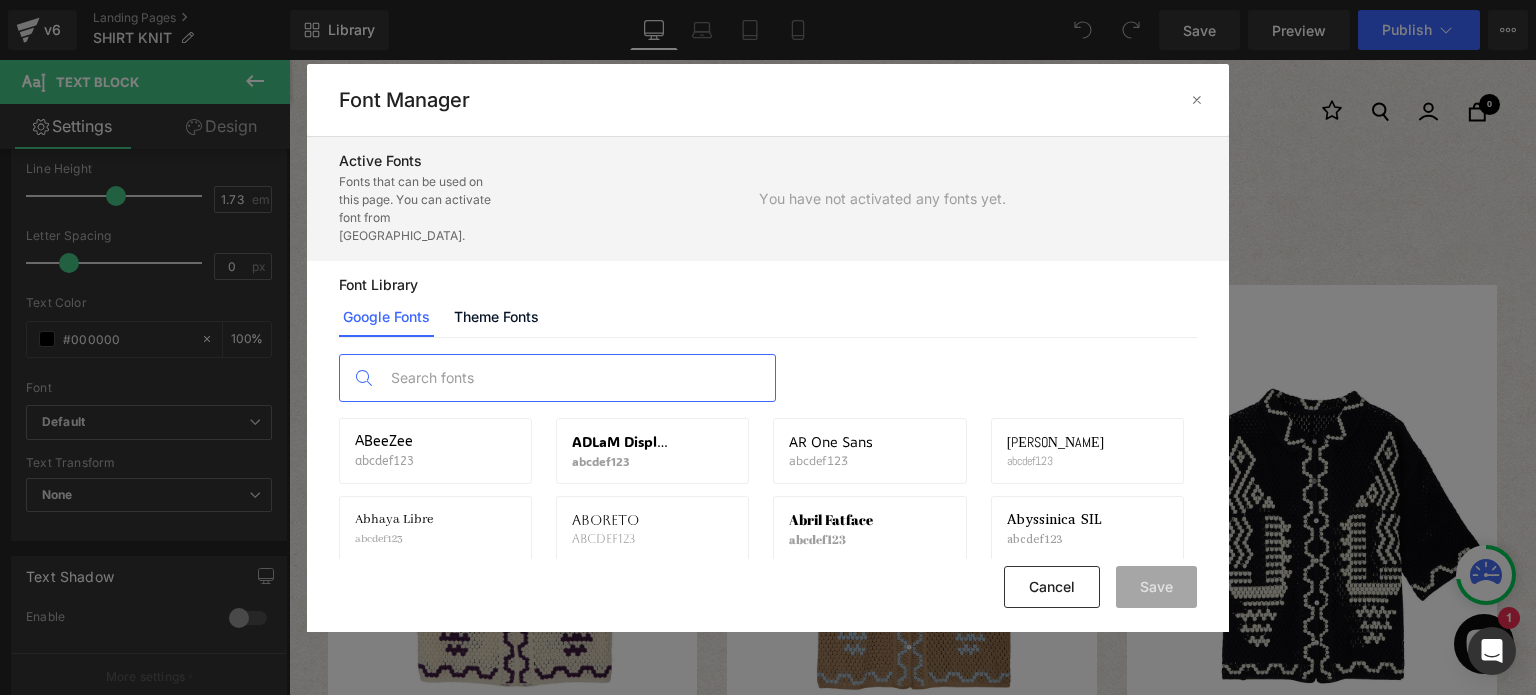 click at bounding box center (577, 378) 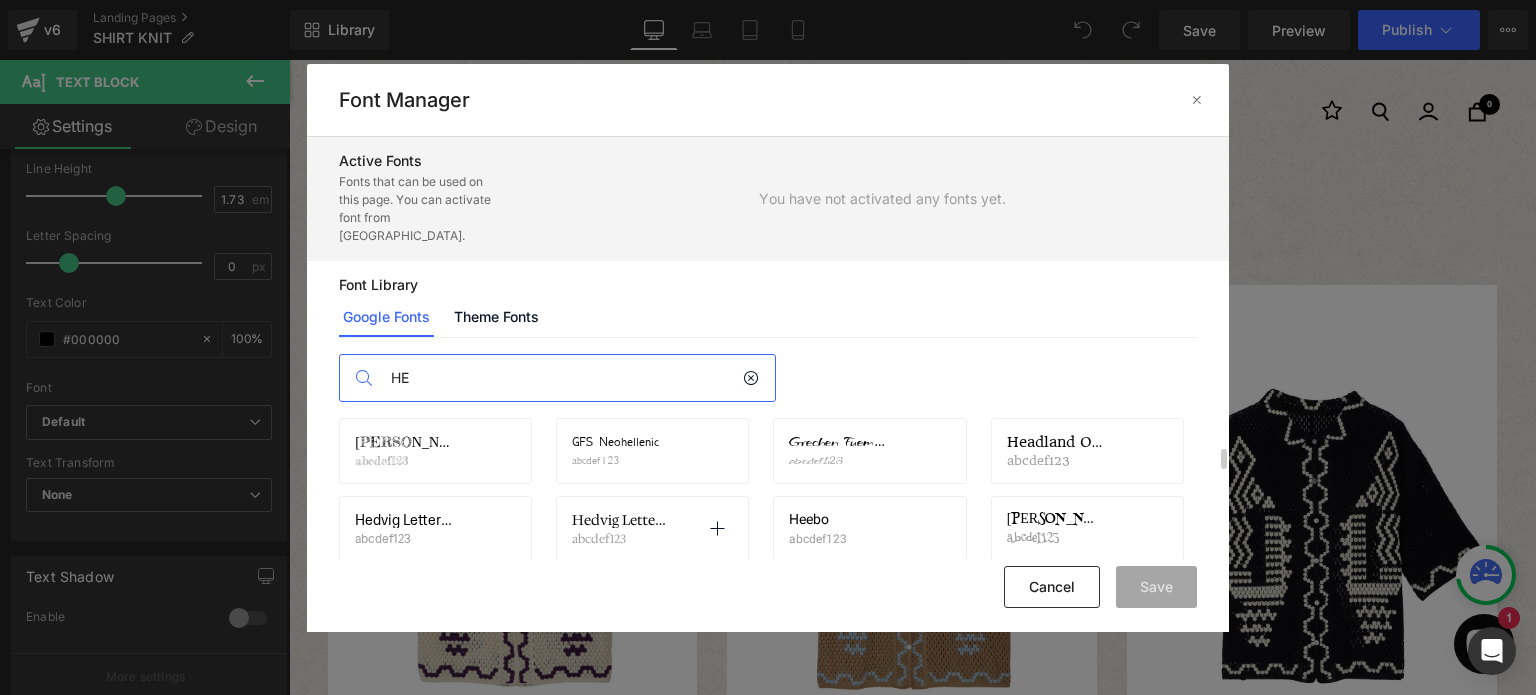 scroll, scrollTop: 352, scrollLeft: 0, axis: vertical 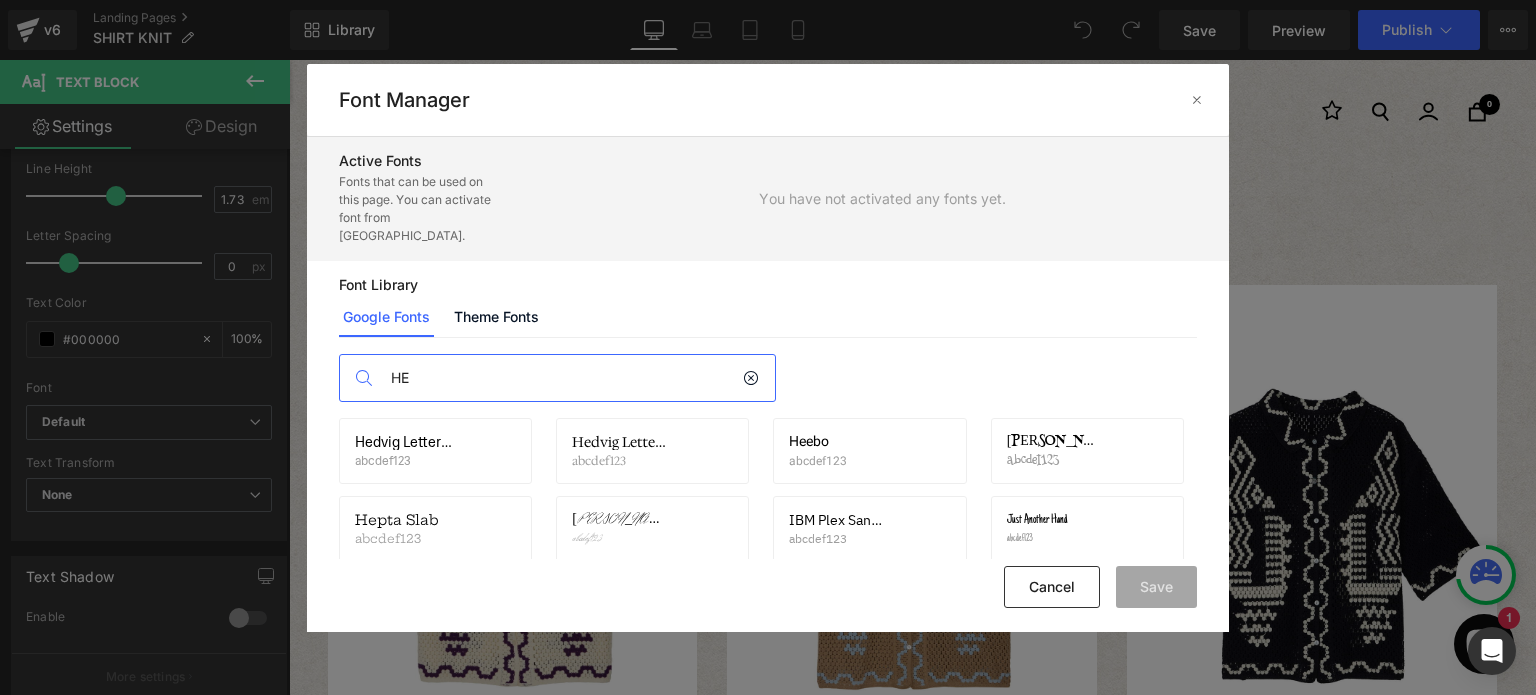 drag, startPoint x: 433, startPoint y: 371, endPoint x: 236, endPoint y: 365, distance: 197.09135 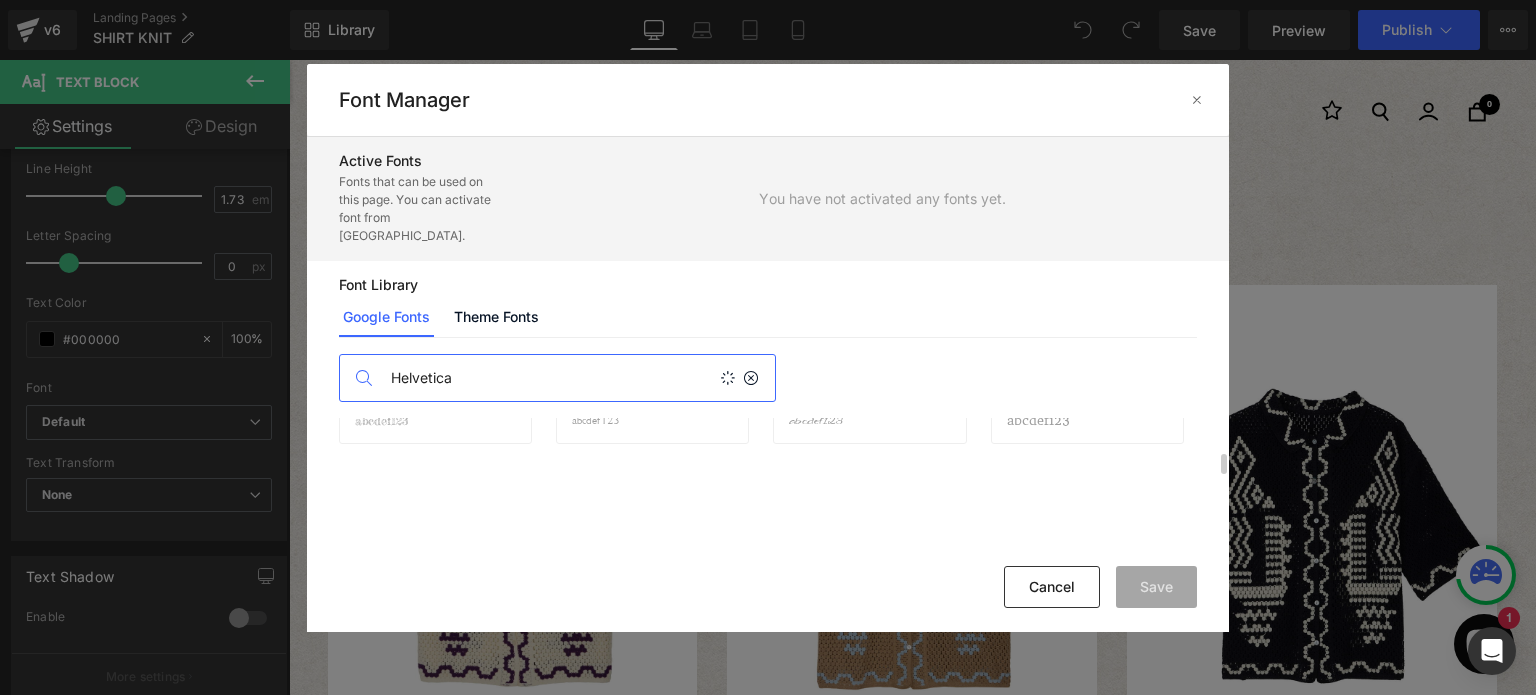 scroll, scrollTop: 0, scrollLeft: 0, axis: both 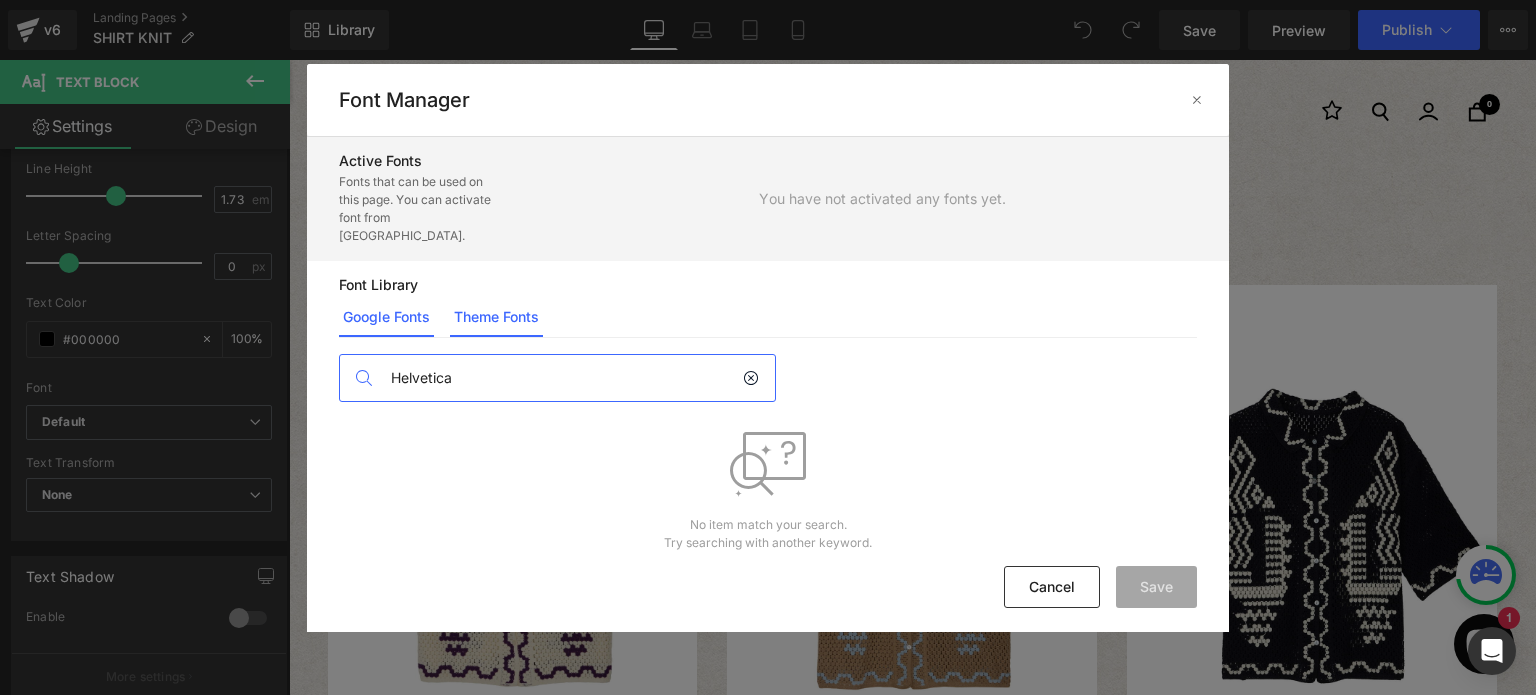 type on "Helvetica" 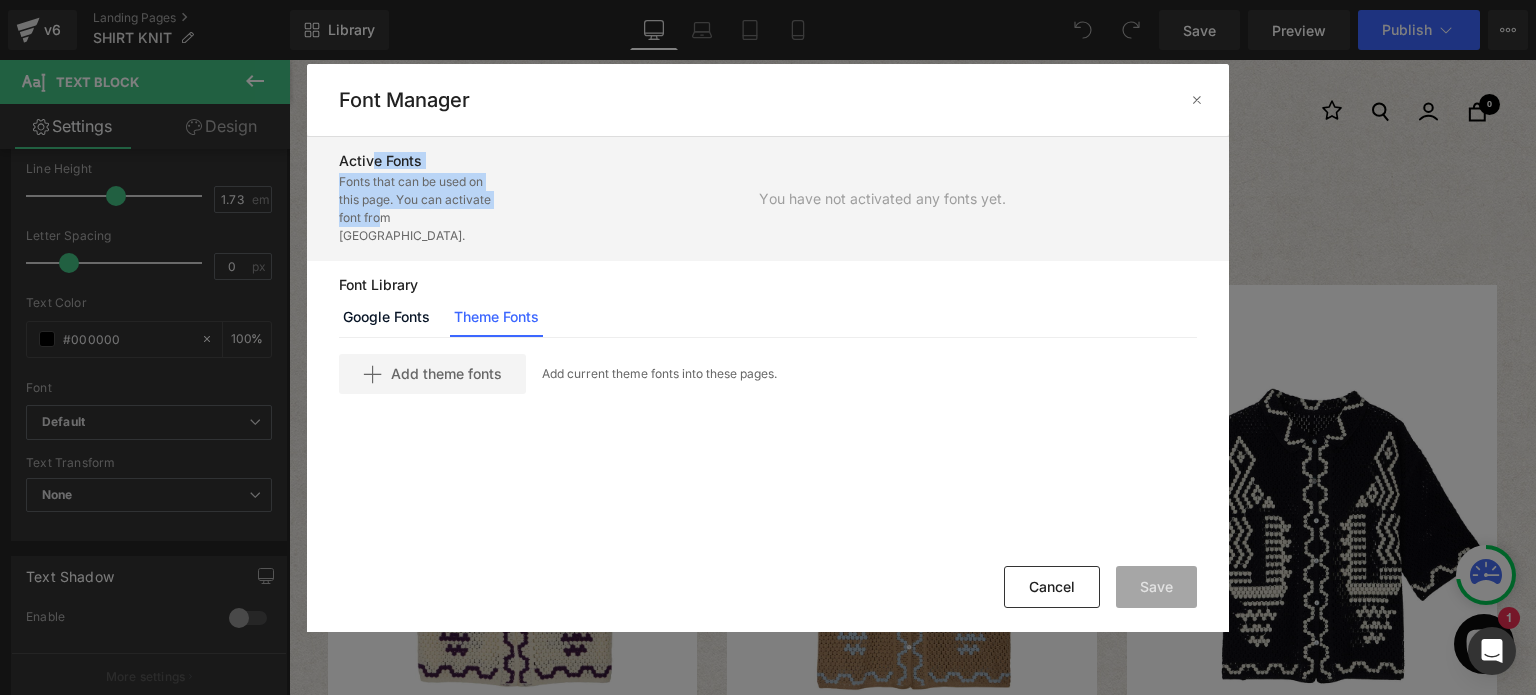 drag, startPoint x: 368, startPoint y: 159, endPoint x: 376, endPoint y: 215, distance: 56.568542 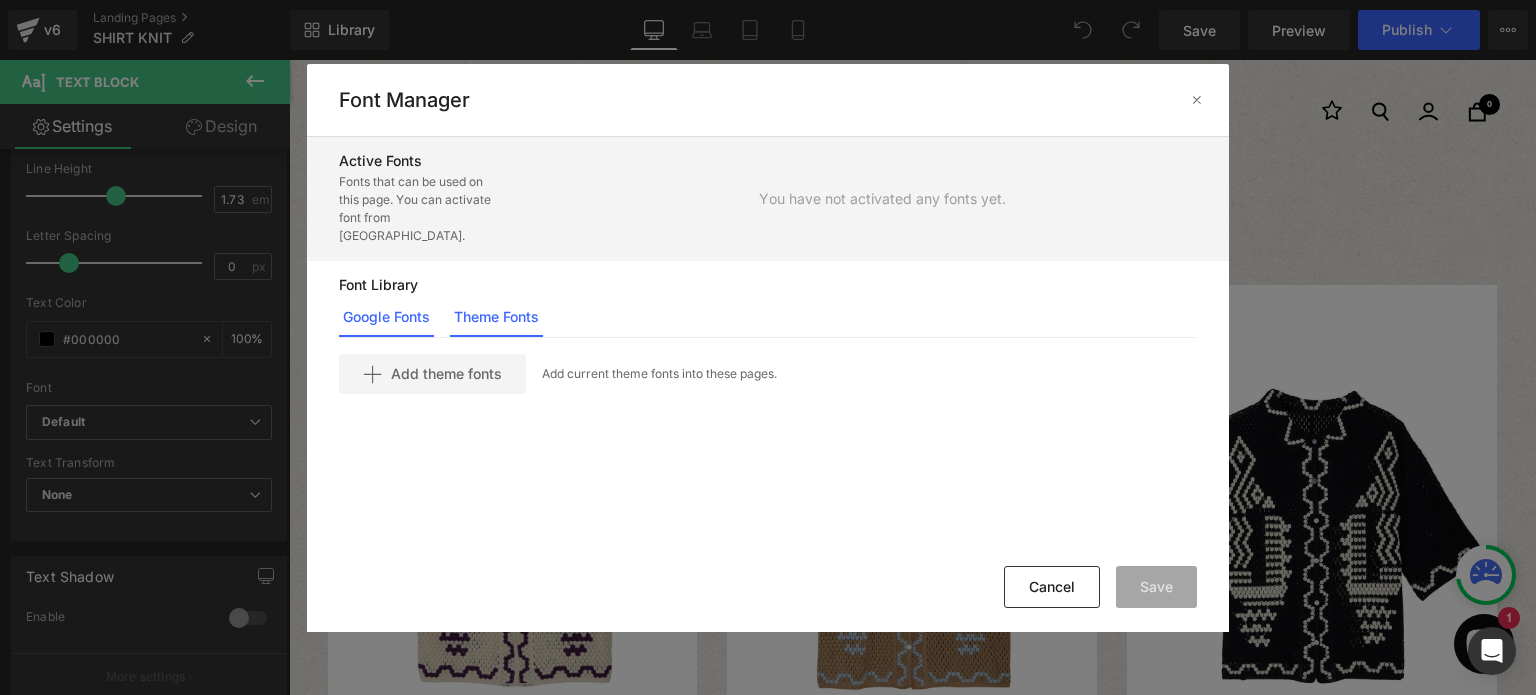 click on "Google Fonts" 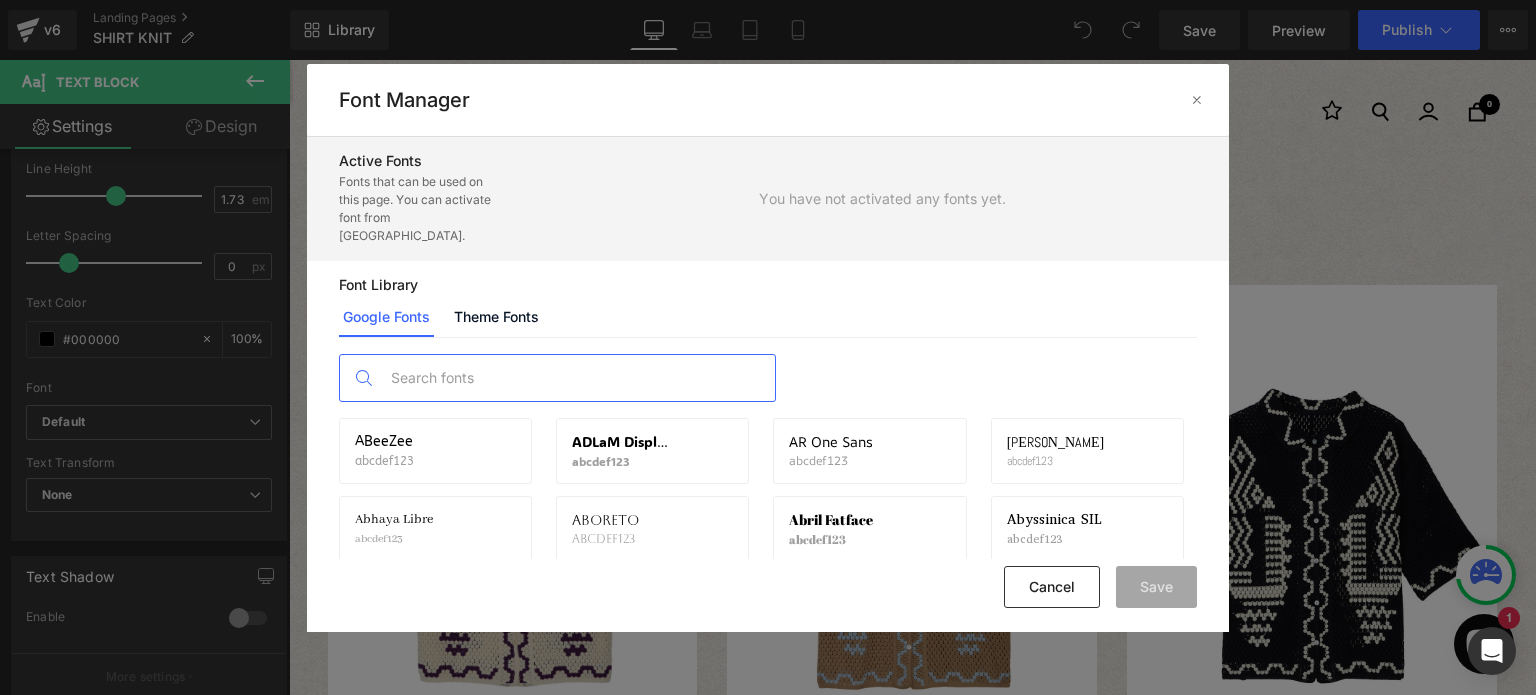 click at bounding box center (577, 378) 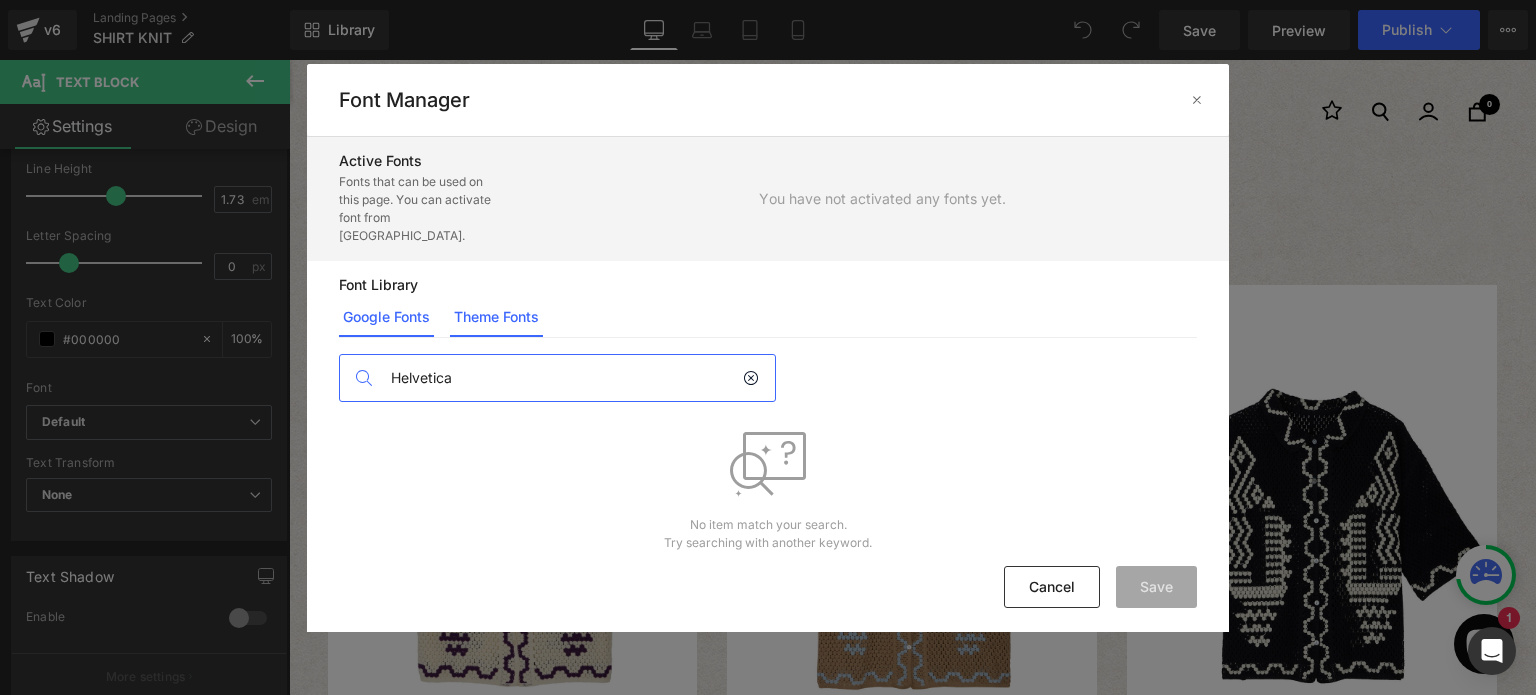 type on "Helvetica" 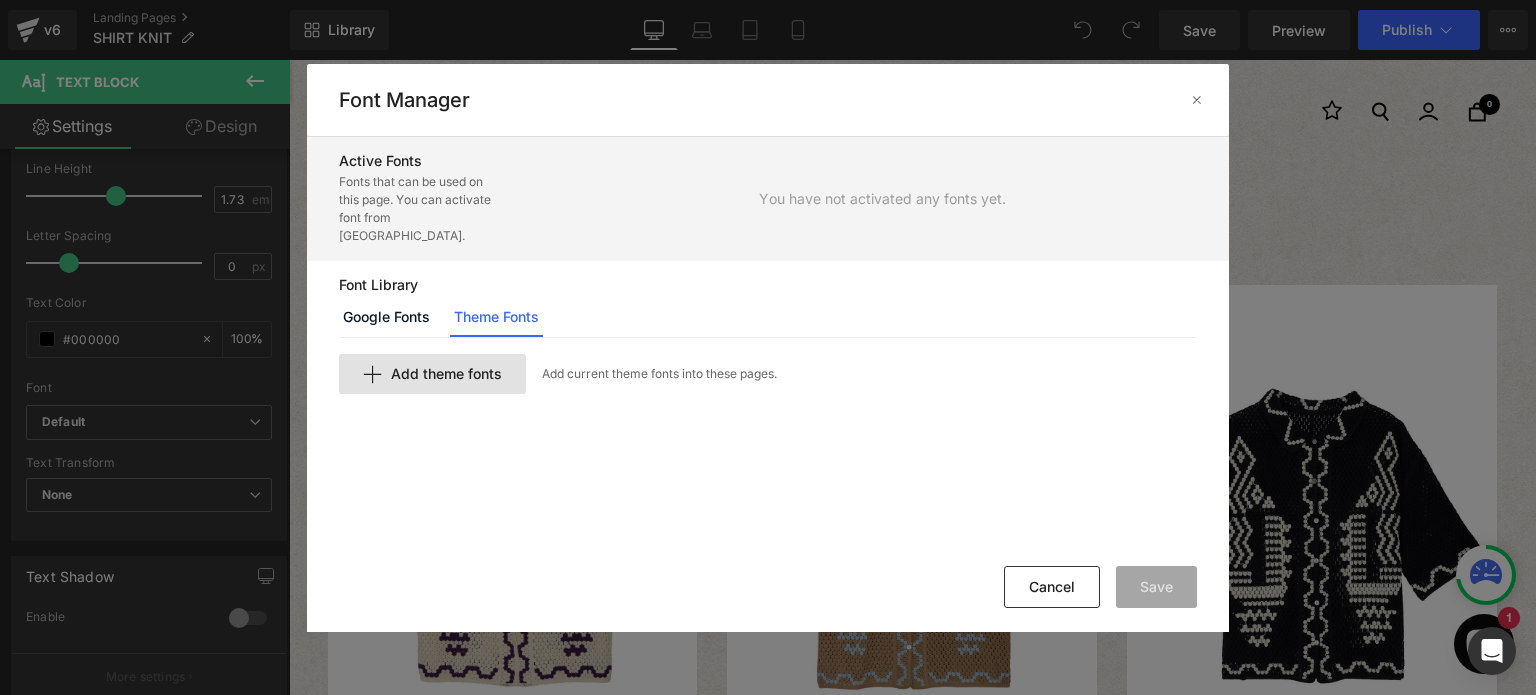 click on "Add theme fonts" at bounding box center [446, 374] 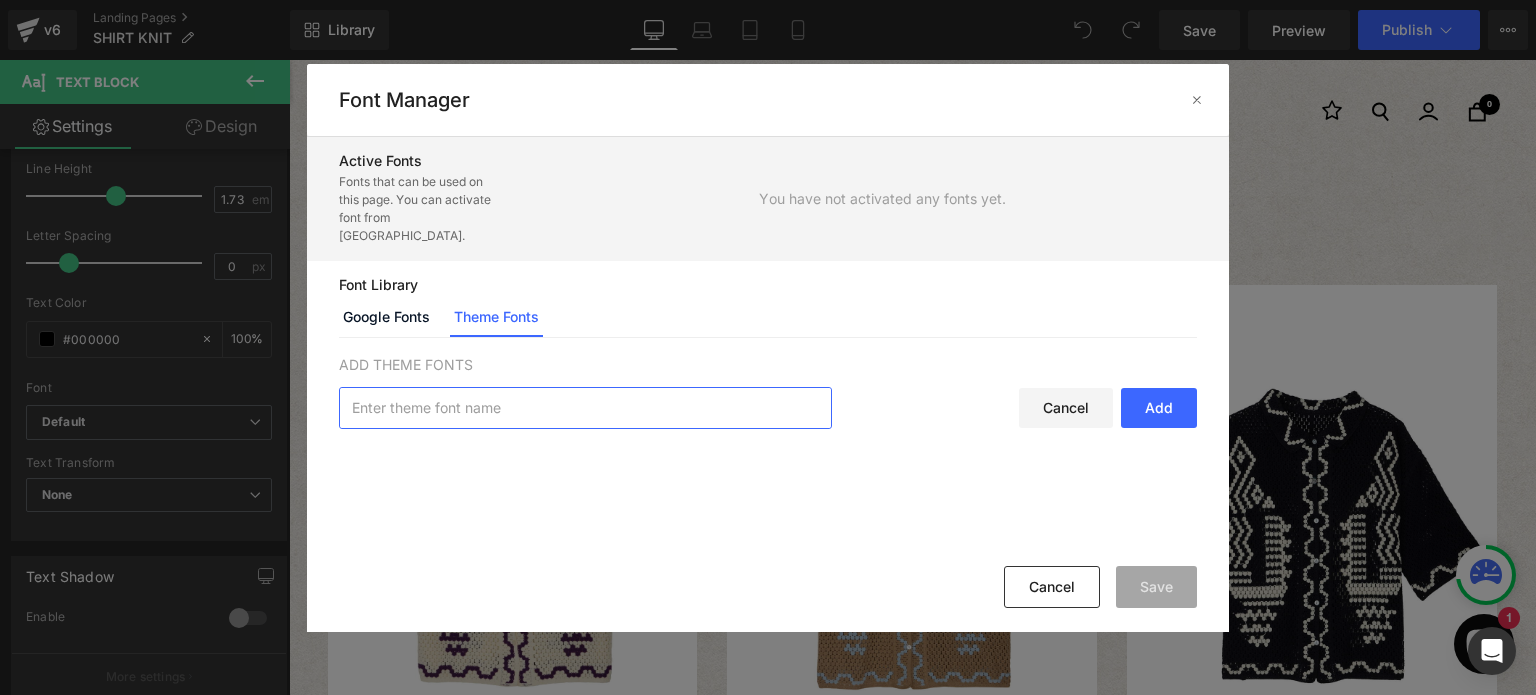 click at bounding box center (585, 408) 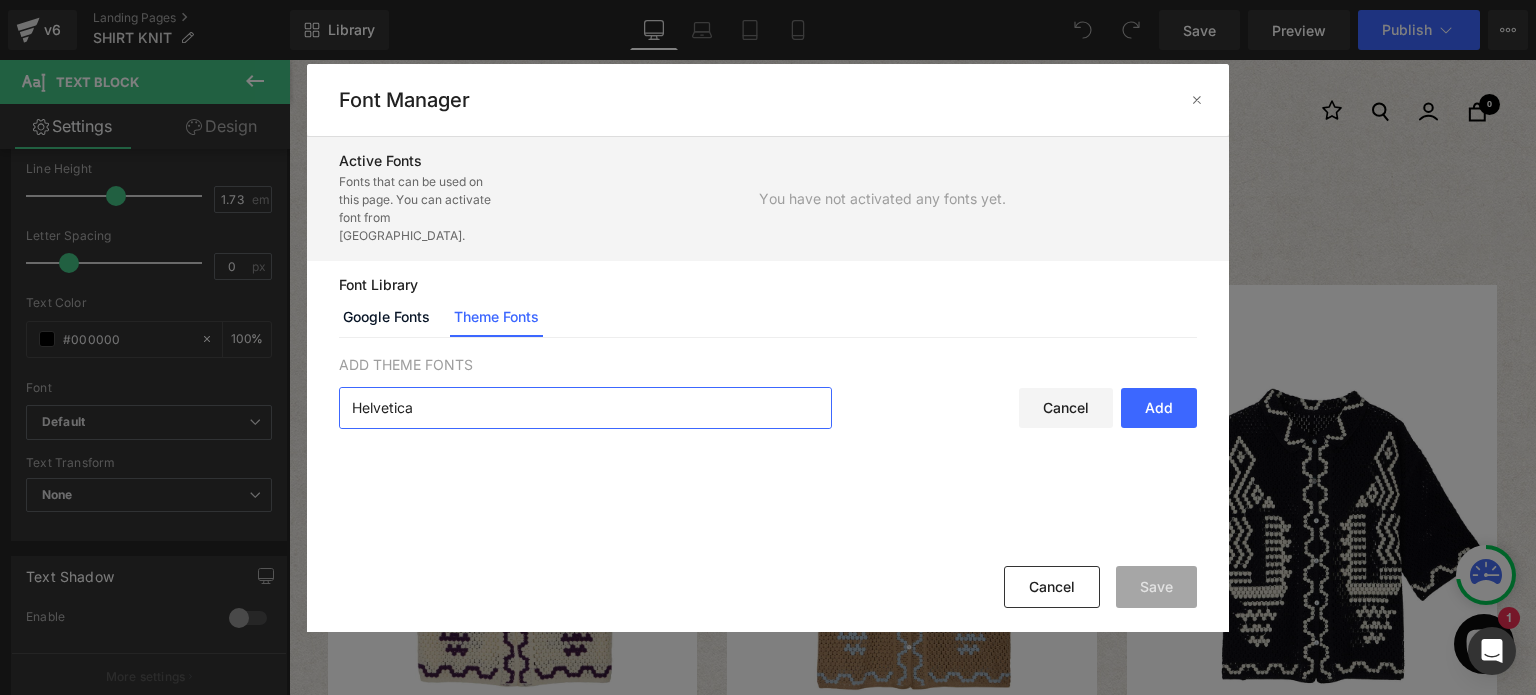 type on "Helvetica" 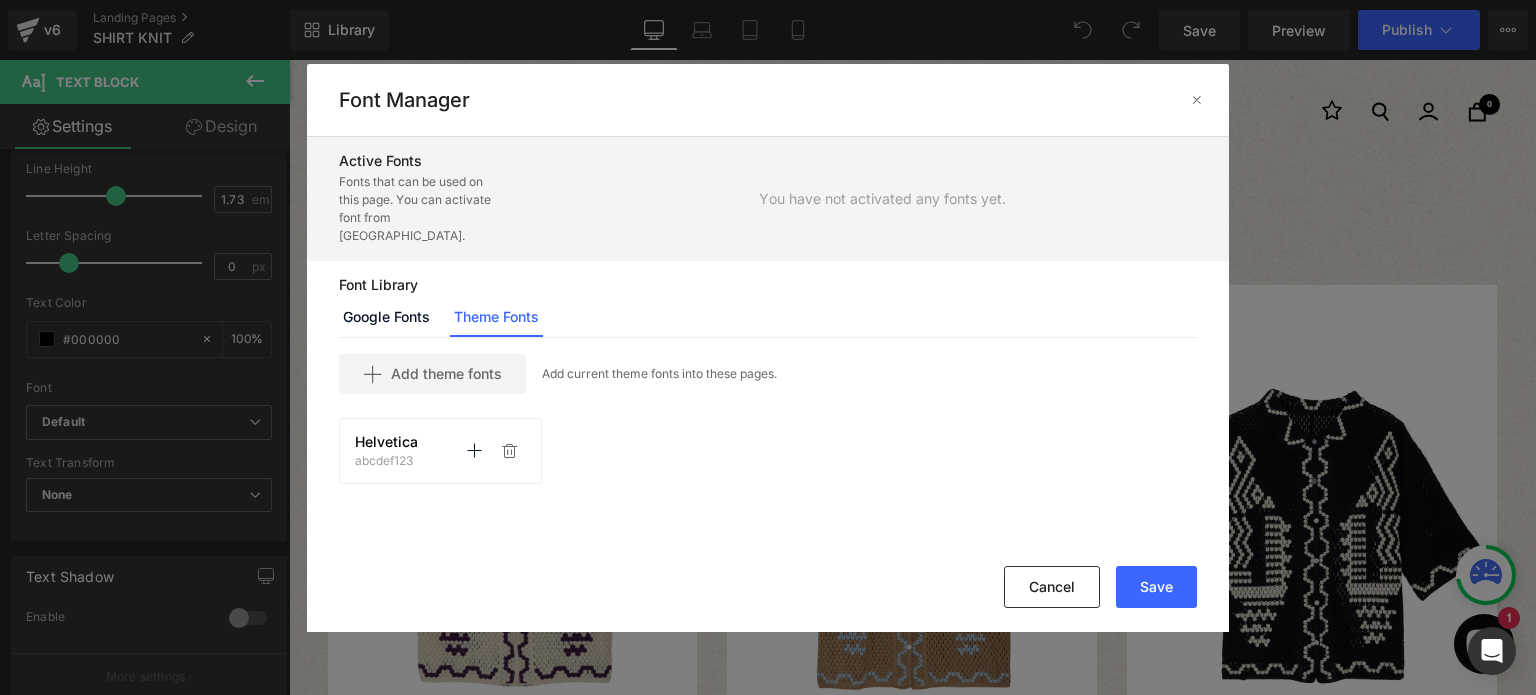 click on "Helvetica abcdef123 Activate font Activate font" at bounding box center (440, 451) 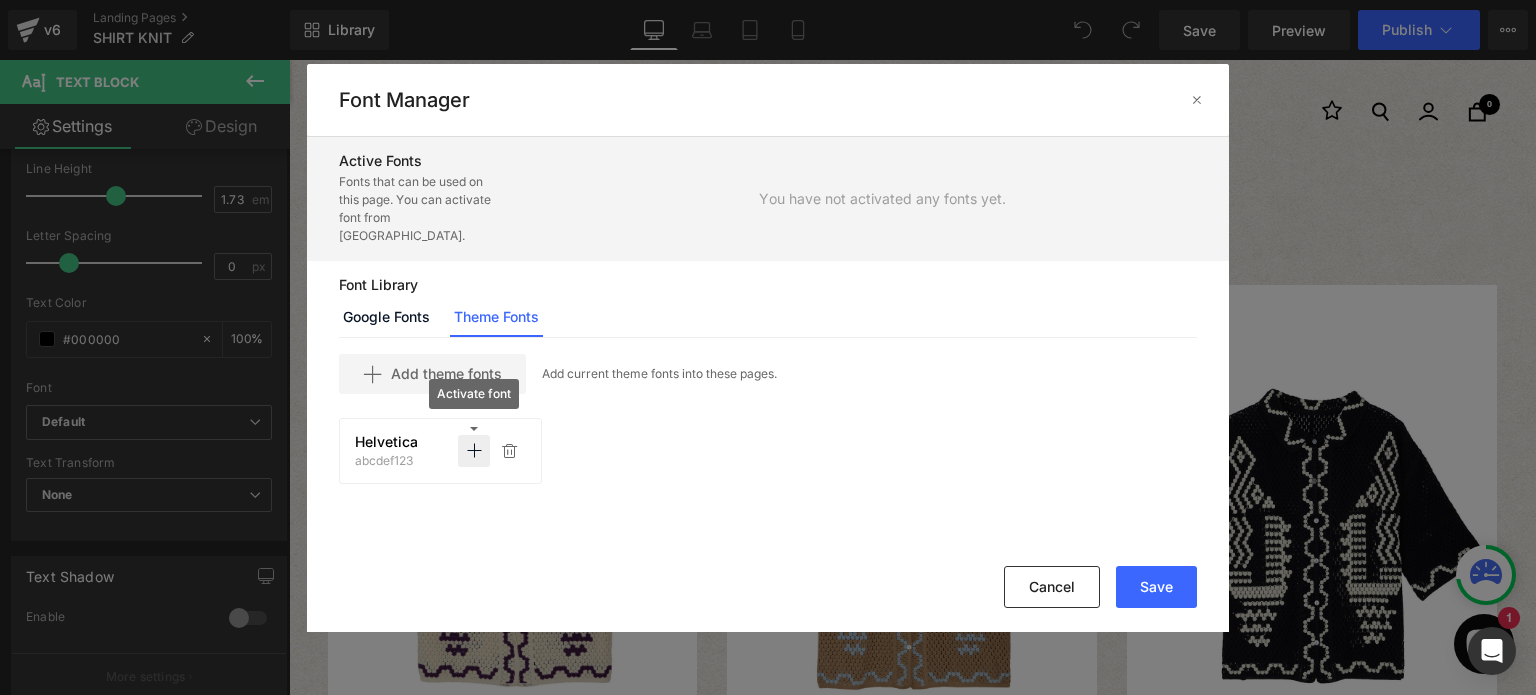 click at bounding box center (474, 451) 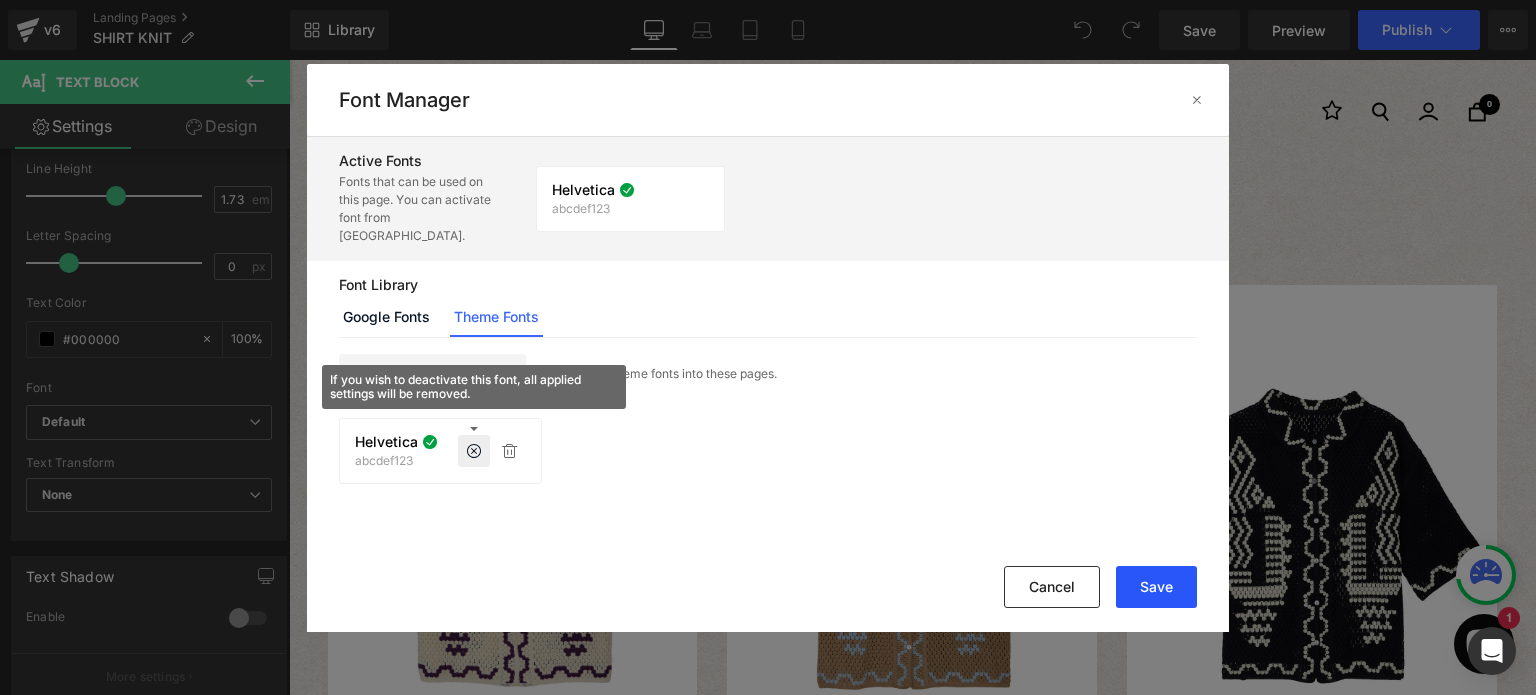 click on "Save" at bounding box center [1156, 587] 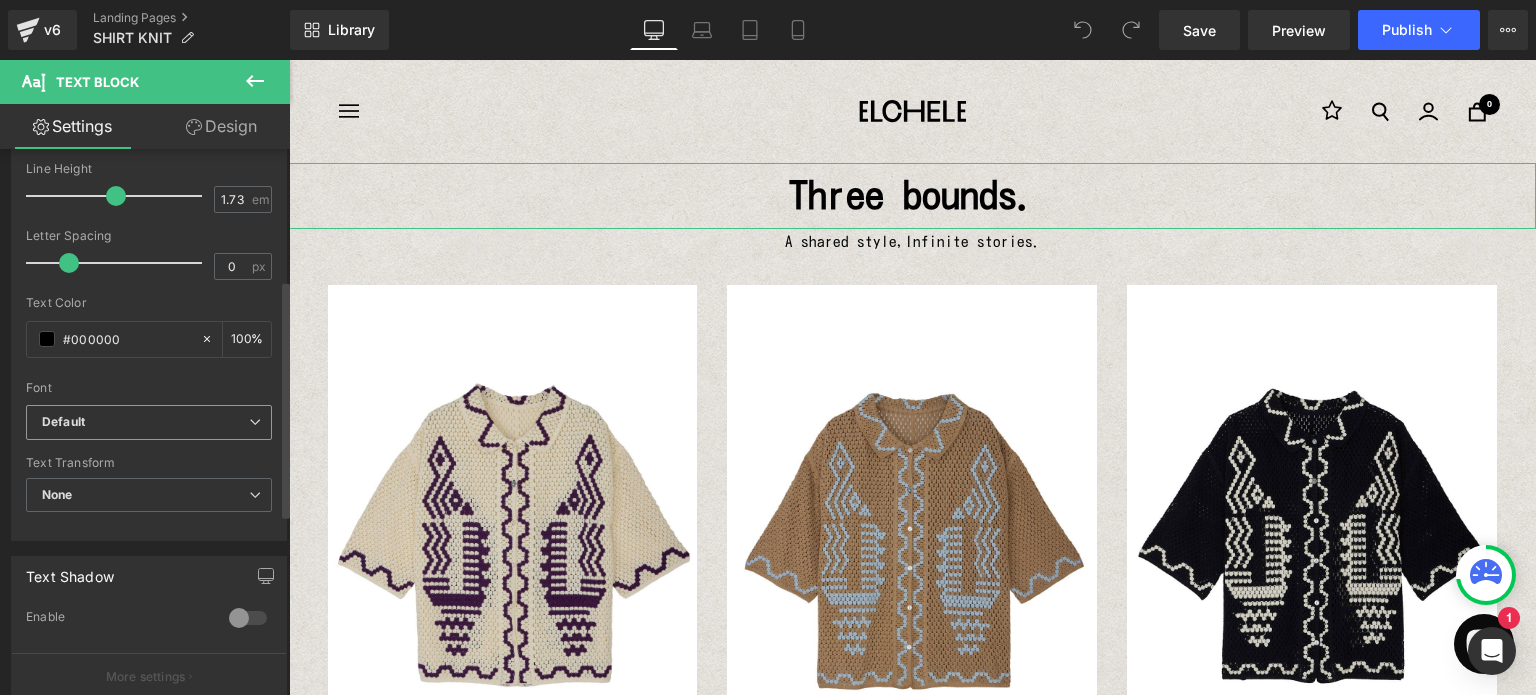 click on "Default" at bounding box center (149, 422) 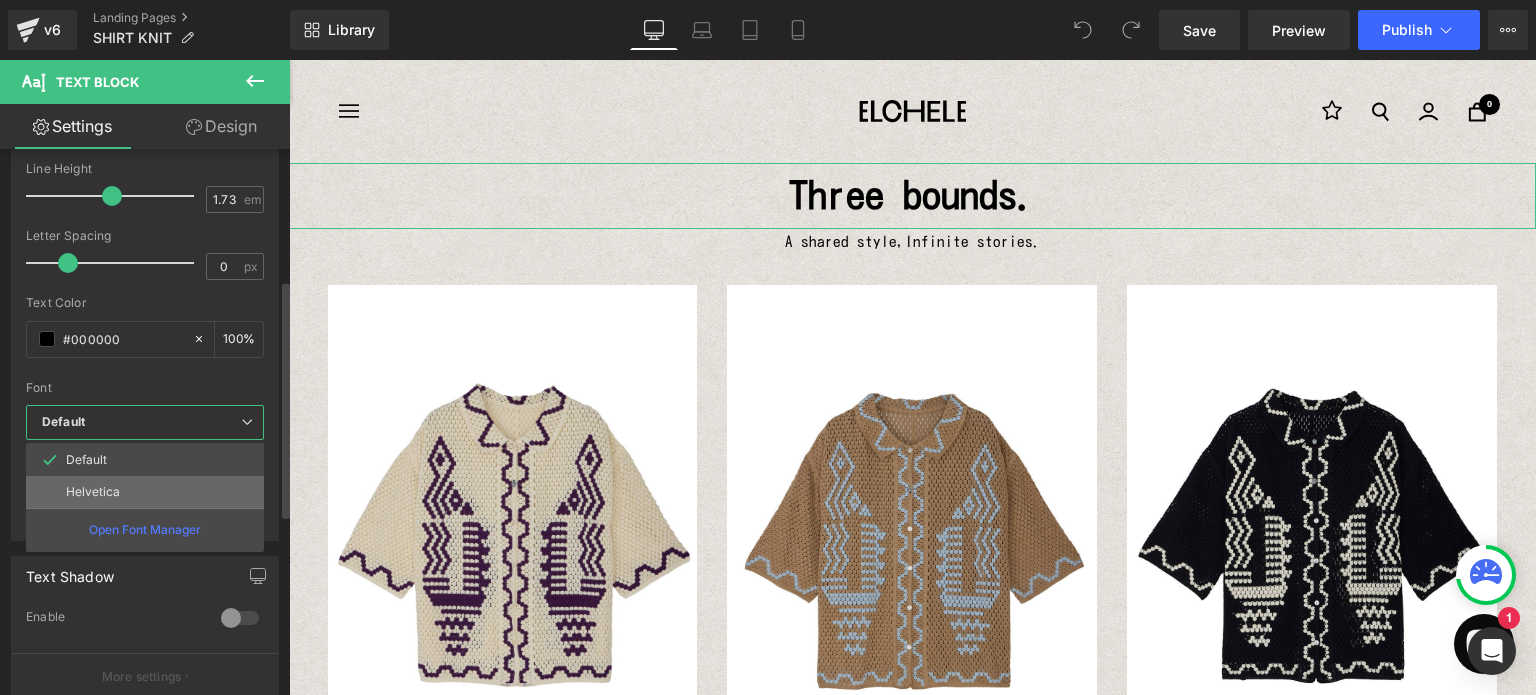 click on "Helvetica" at bounding box center [145, 492] 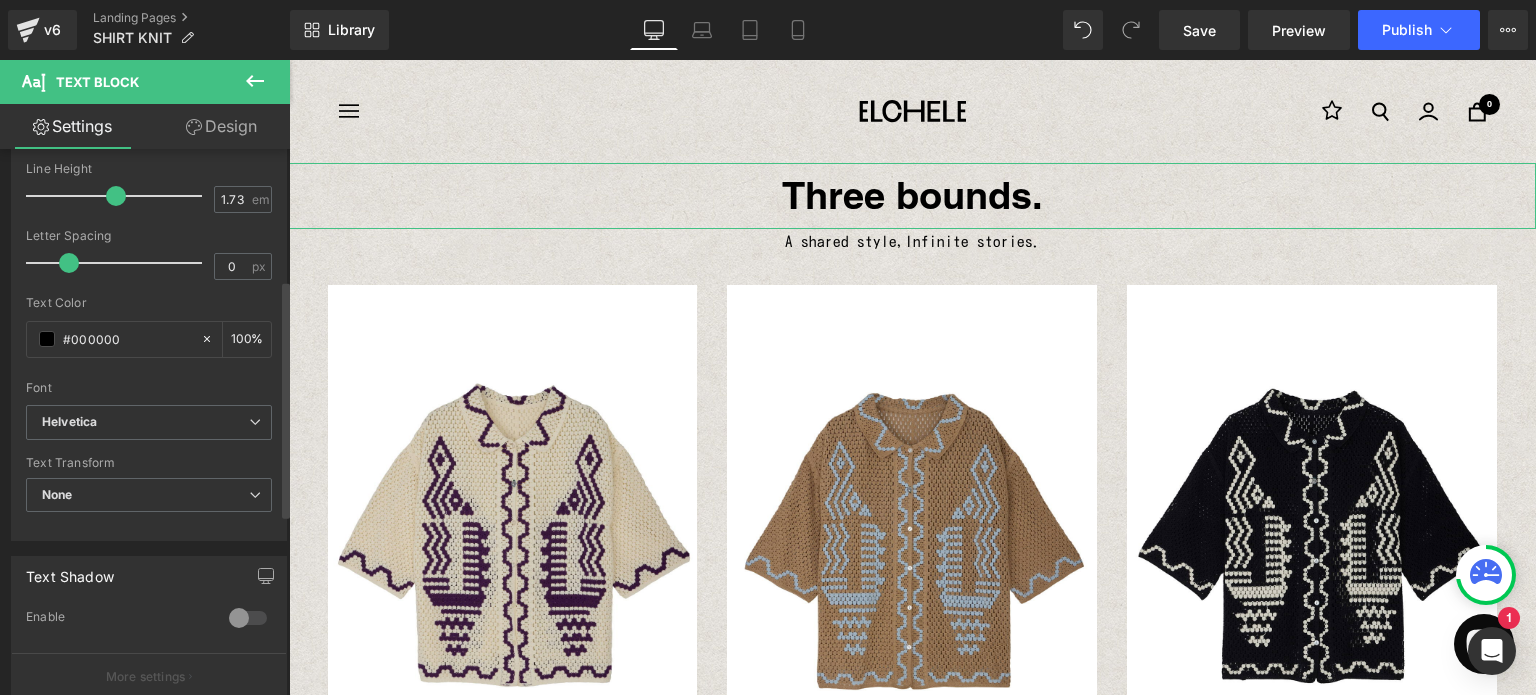 click on "Text Transform" at bounding box center (149, 463) 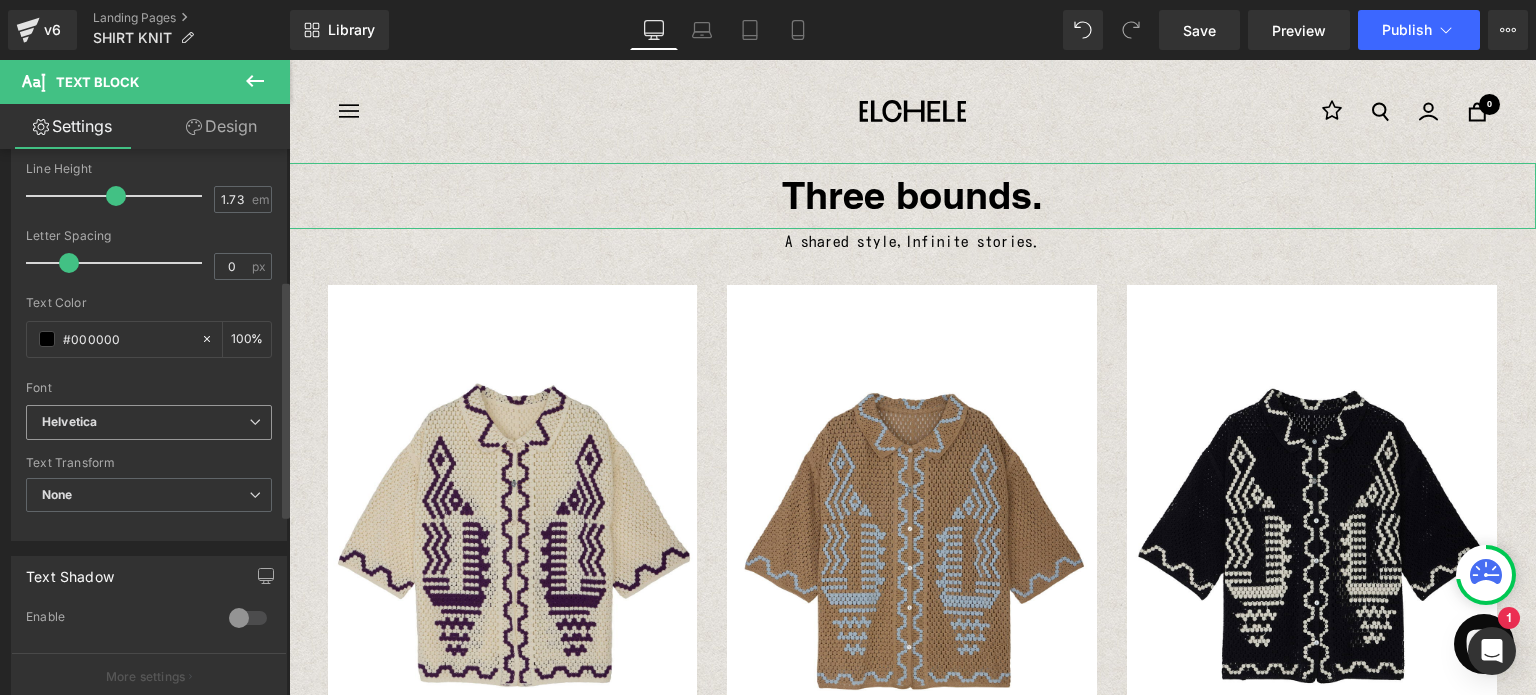 drag, startPoint x: 244, startPoint y: 425, endPoint x: 231, endPoint y: 454, distance: 31.780497 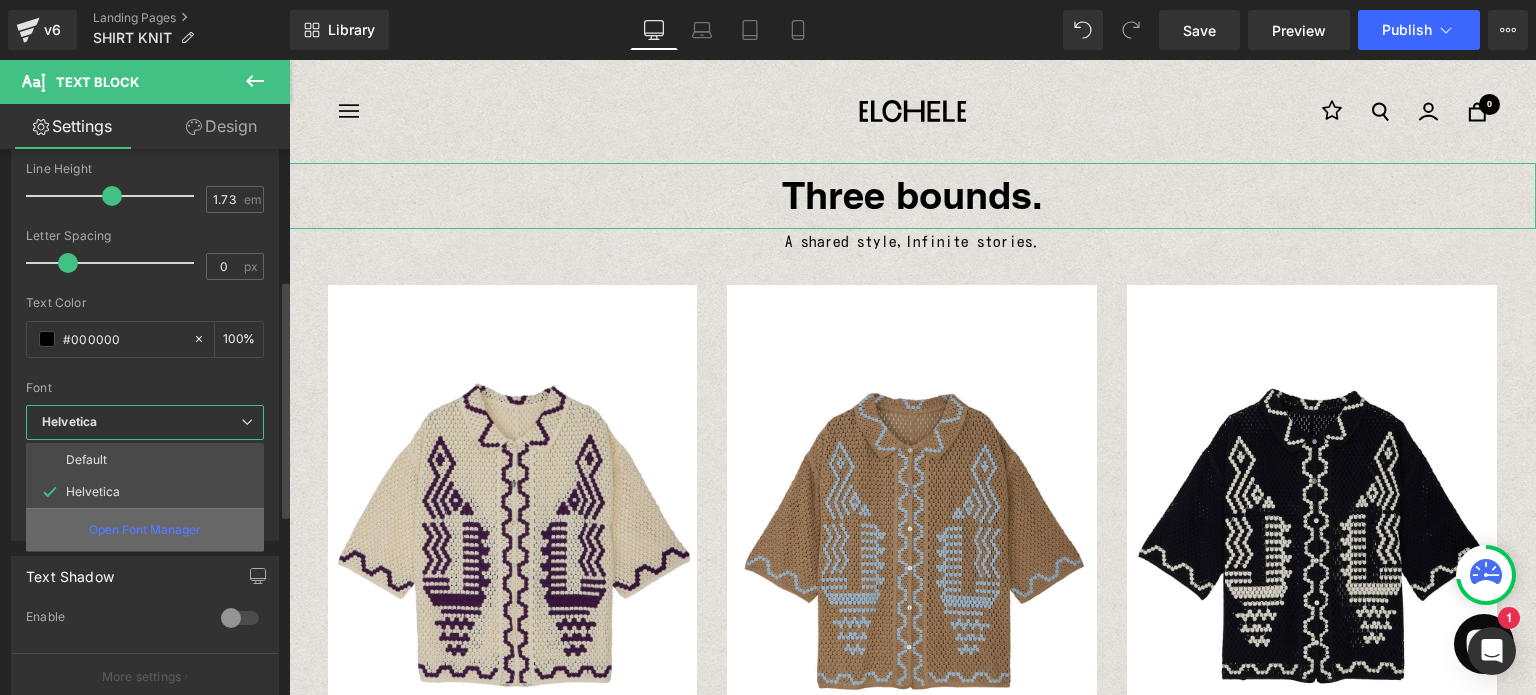 click on "Open Font Manager" at bounding box center (145, 530) 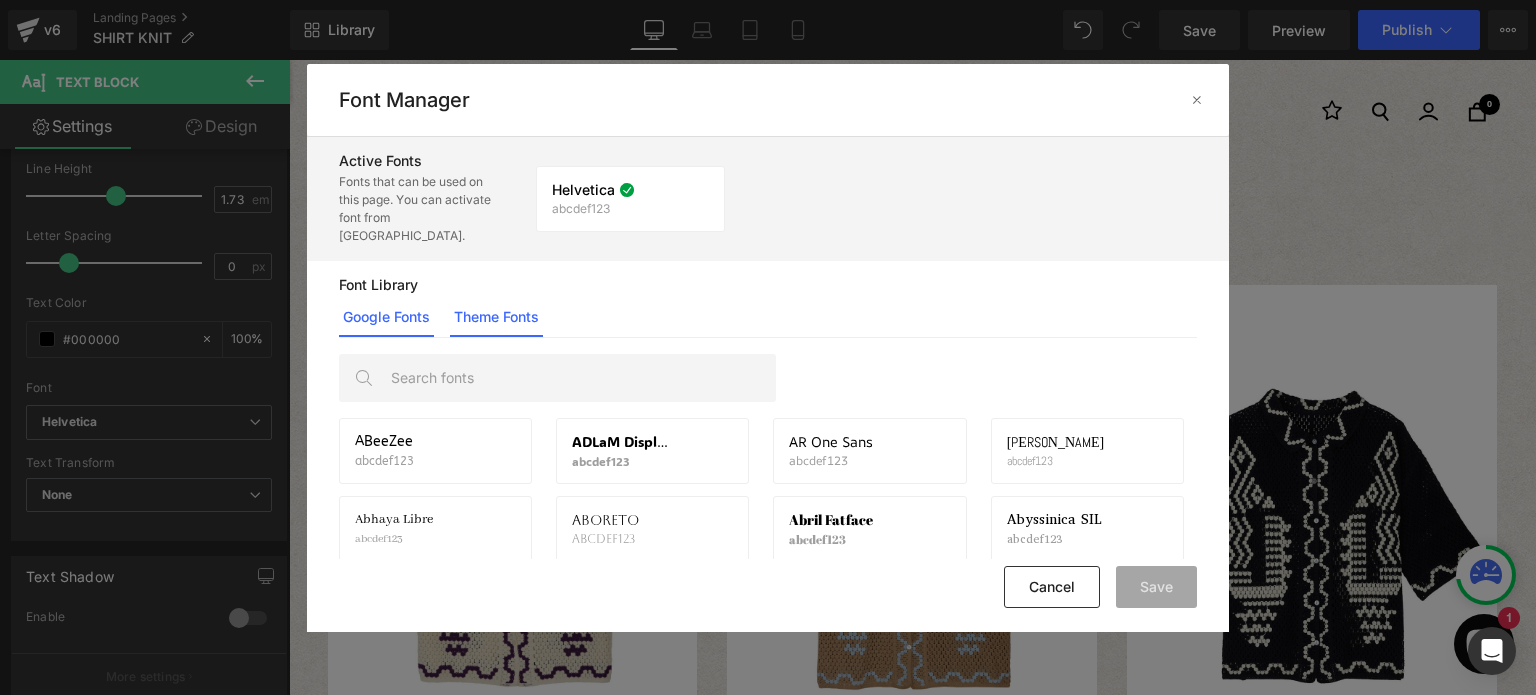 click on "Theme Fonts" 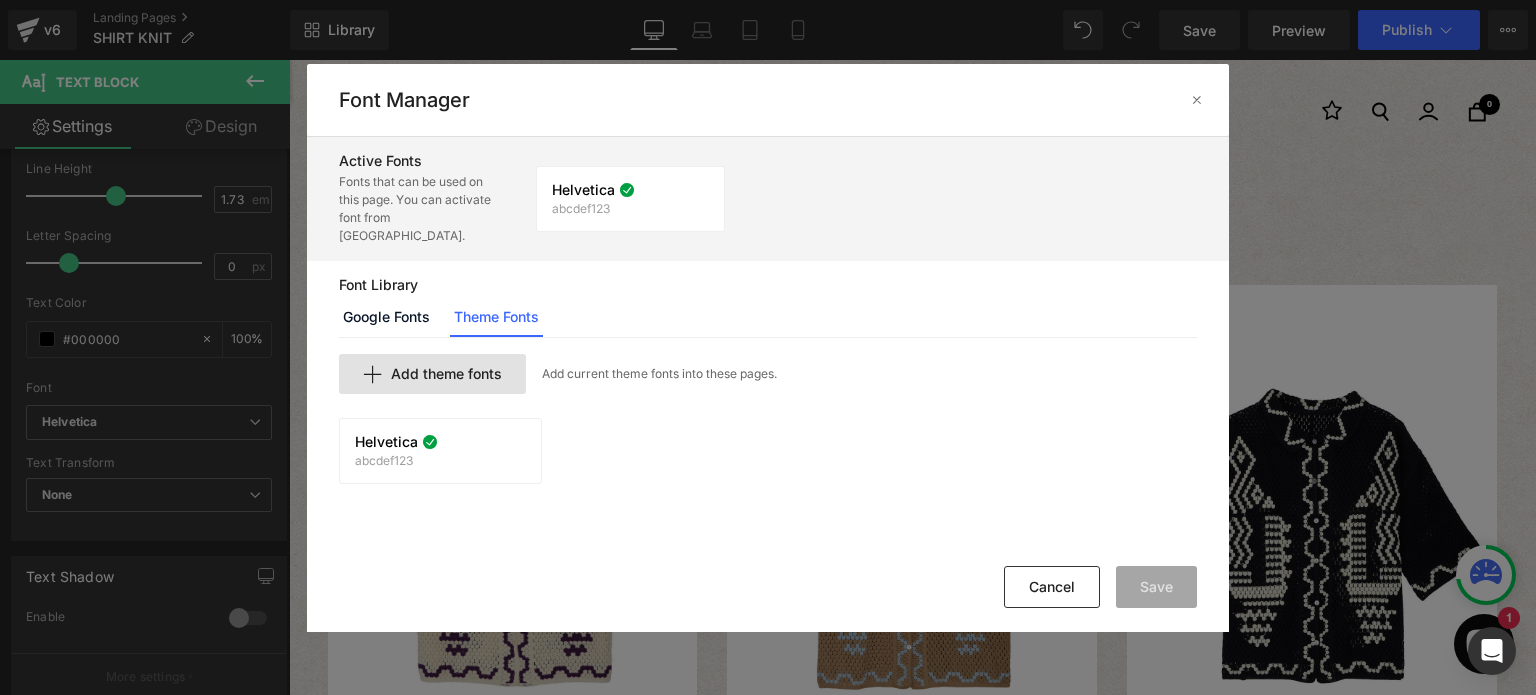 click on "Add theme fonts" at bounding box center [432, 374] 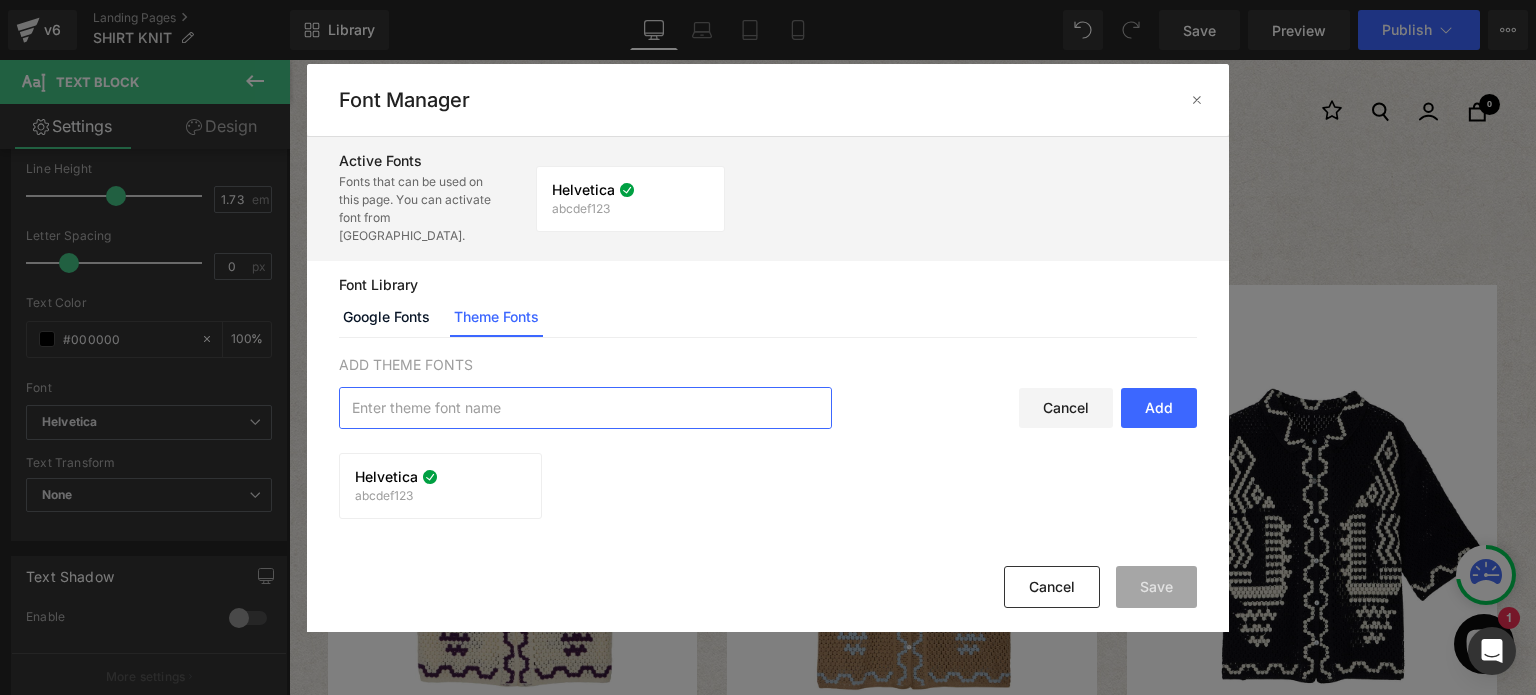 click at bounding box center (585, 408) 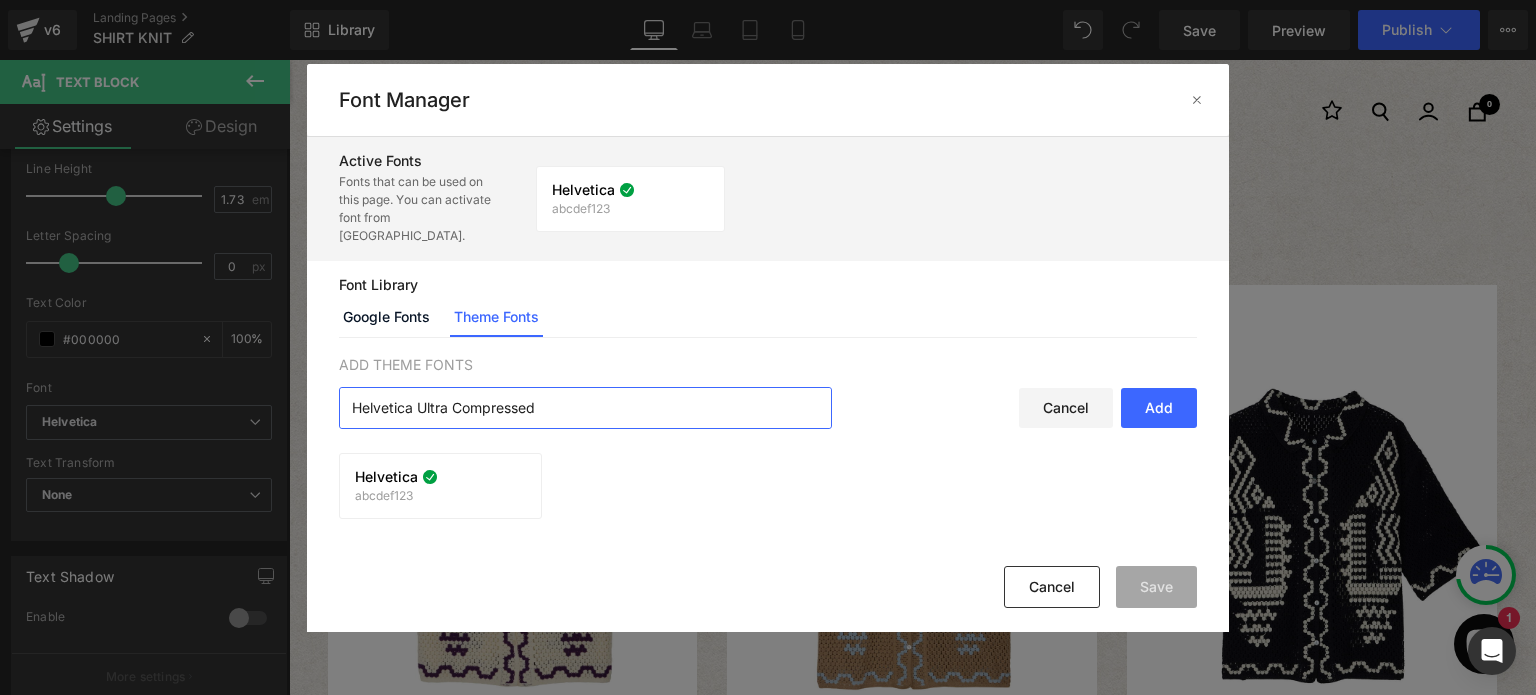 type on "Helvetica Ultra Compressed" 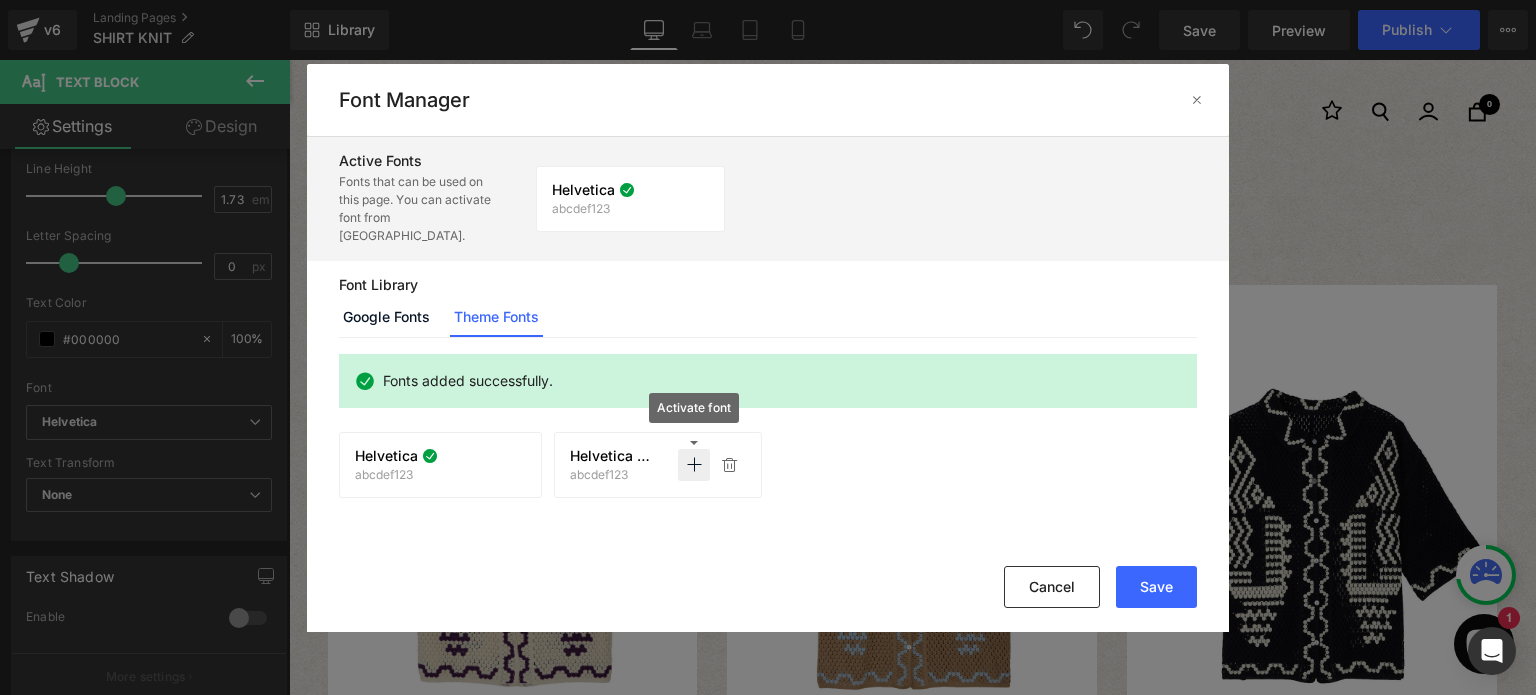 click at bounding box center (694, 465) 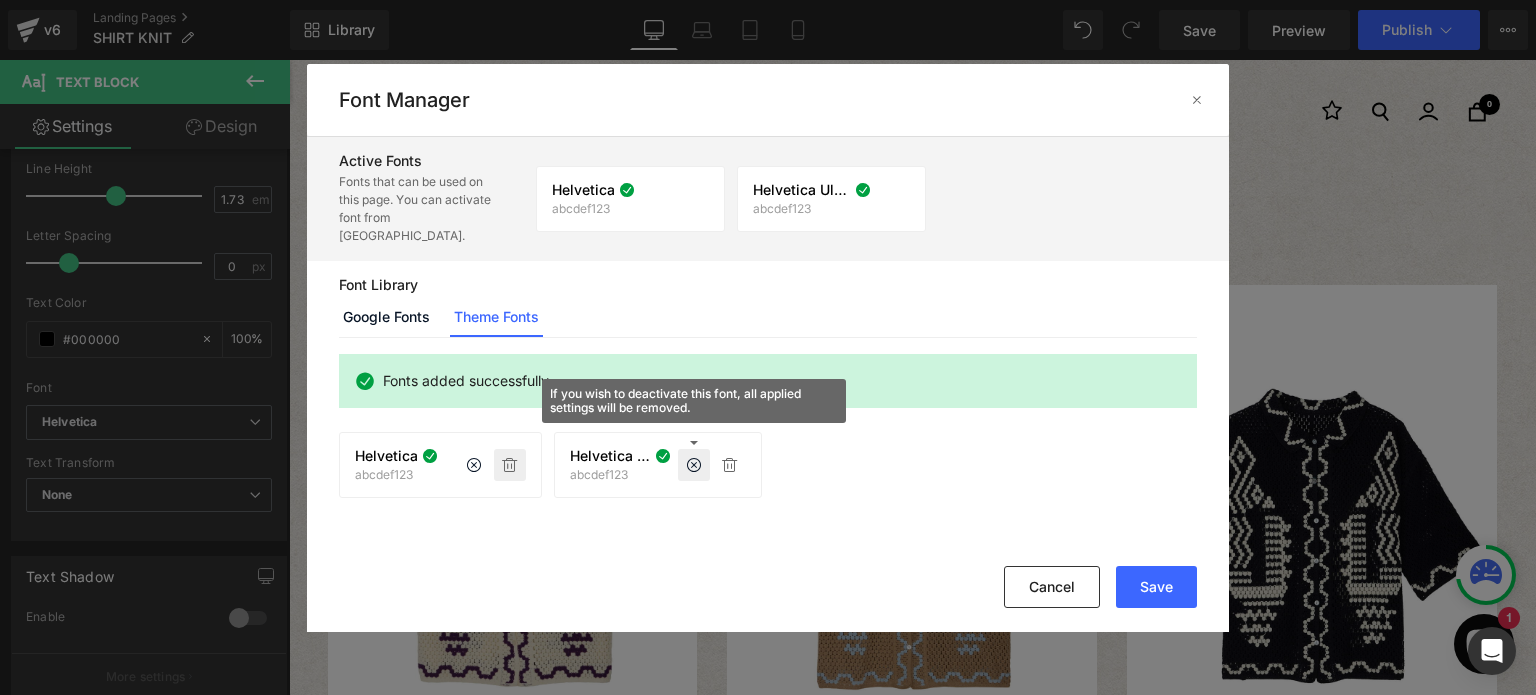 click at bounding box center [510, 465] 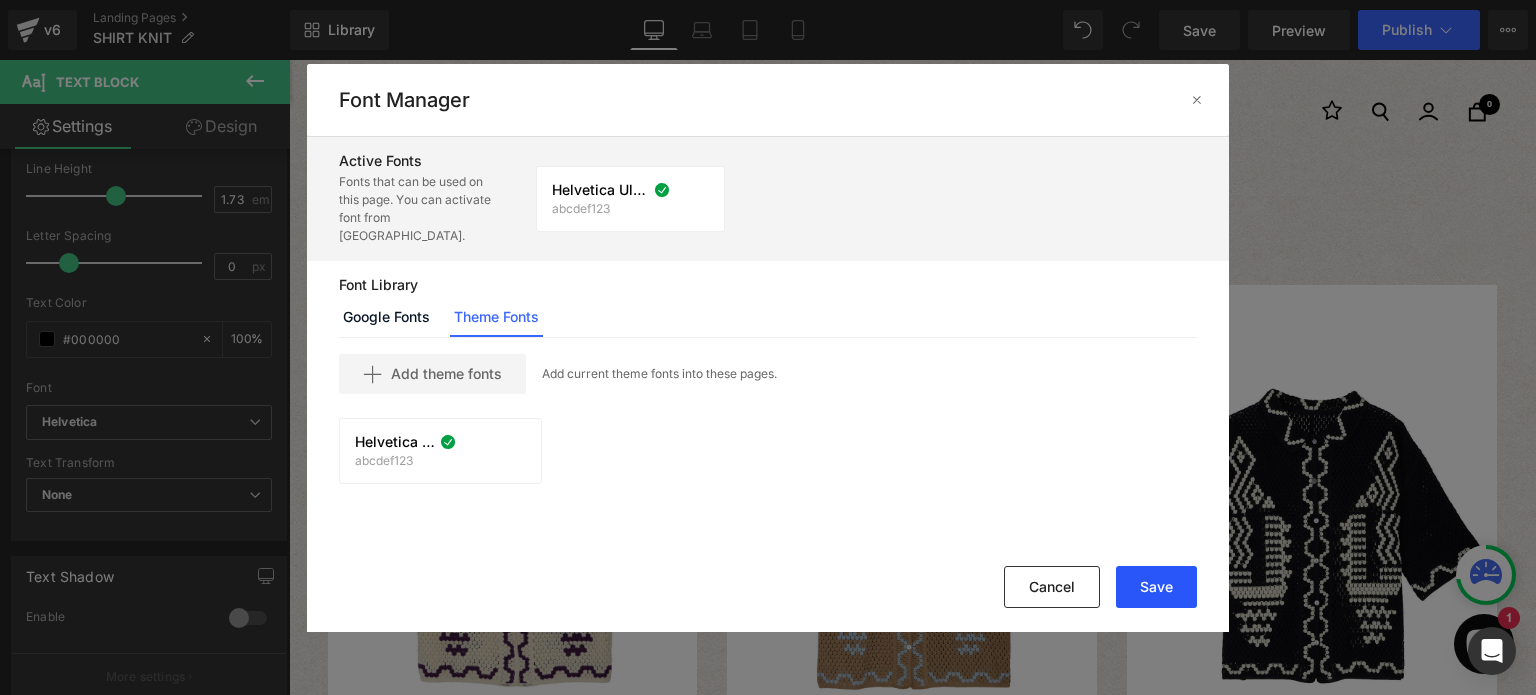click on "Save" at bounding box center (1156, 587) 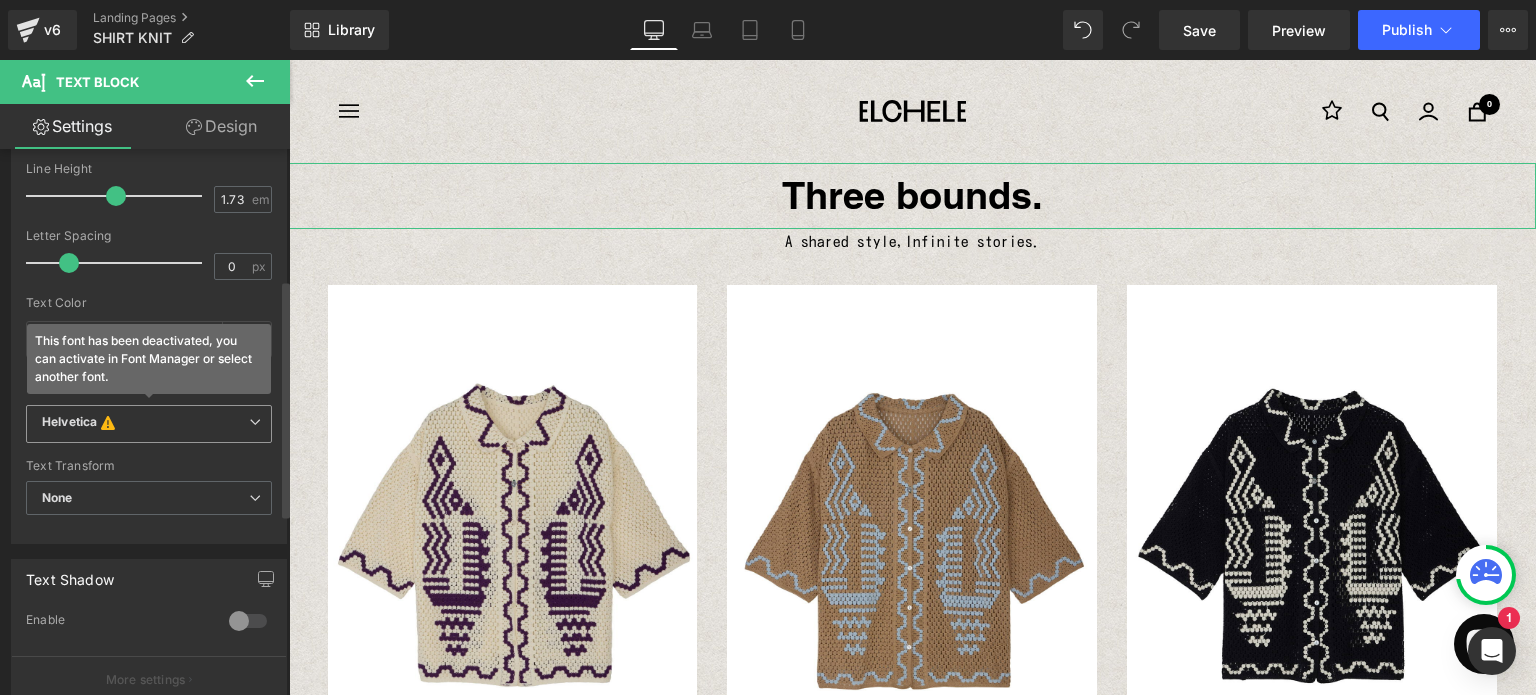 click on "Helvetica
This font has been deactivated, you can activate in Font Manager or select another font." at bounding box center (145, 424) 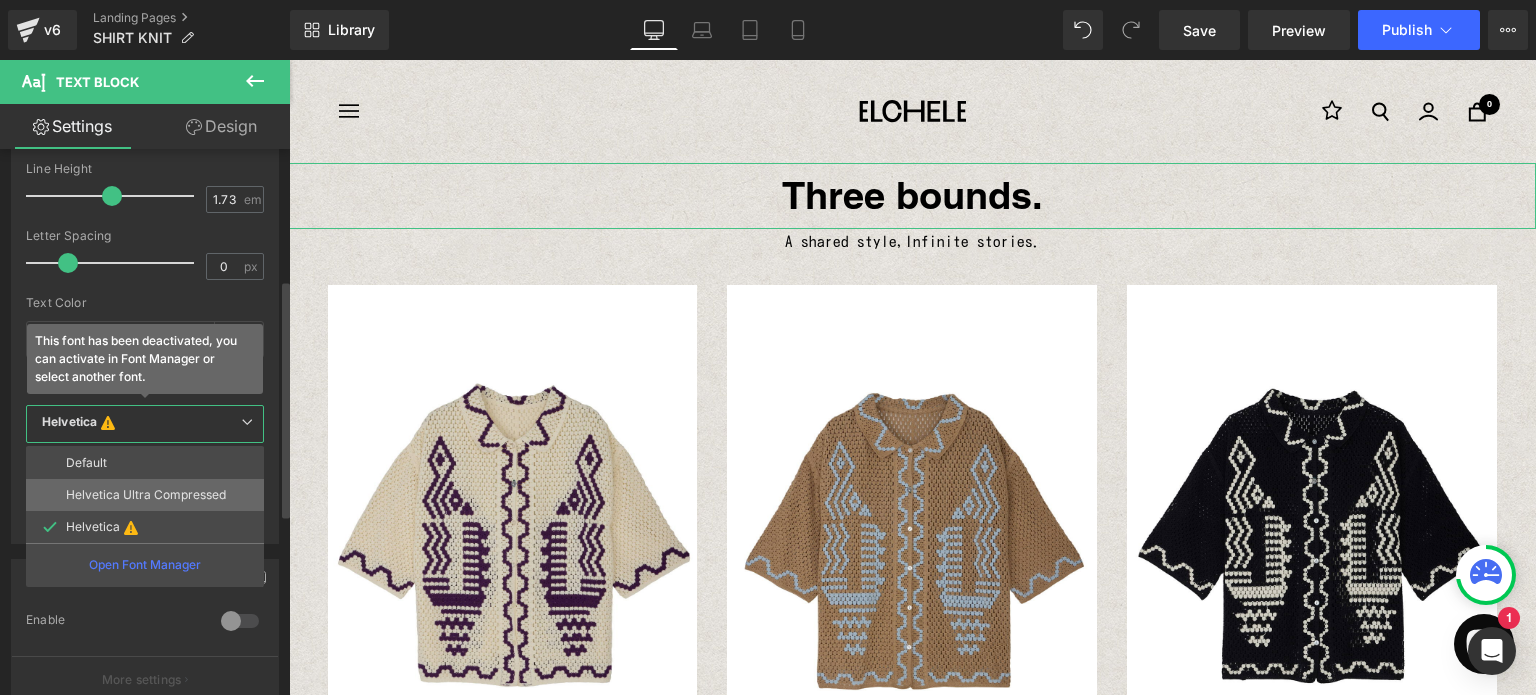 click on "Helvetica Ultra Compressed" at bounding box center [146, 495] 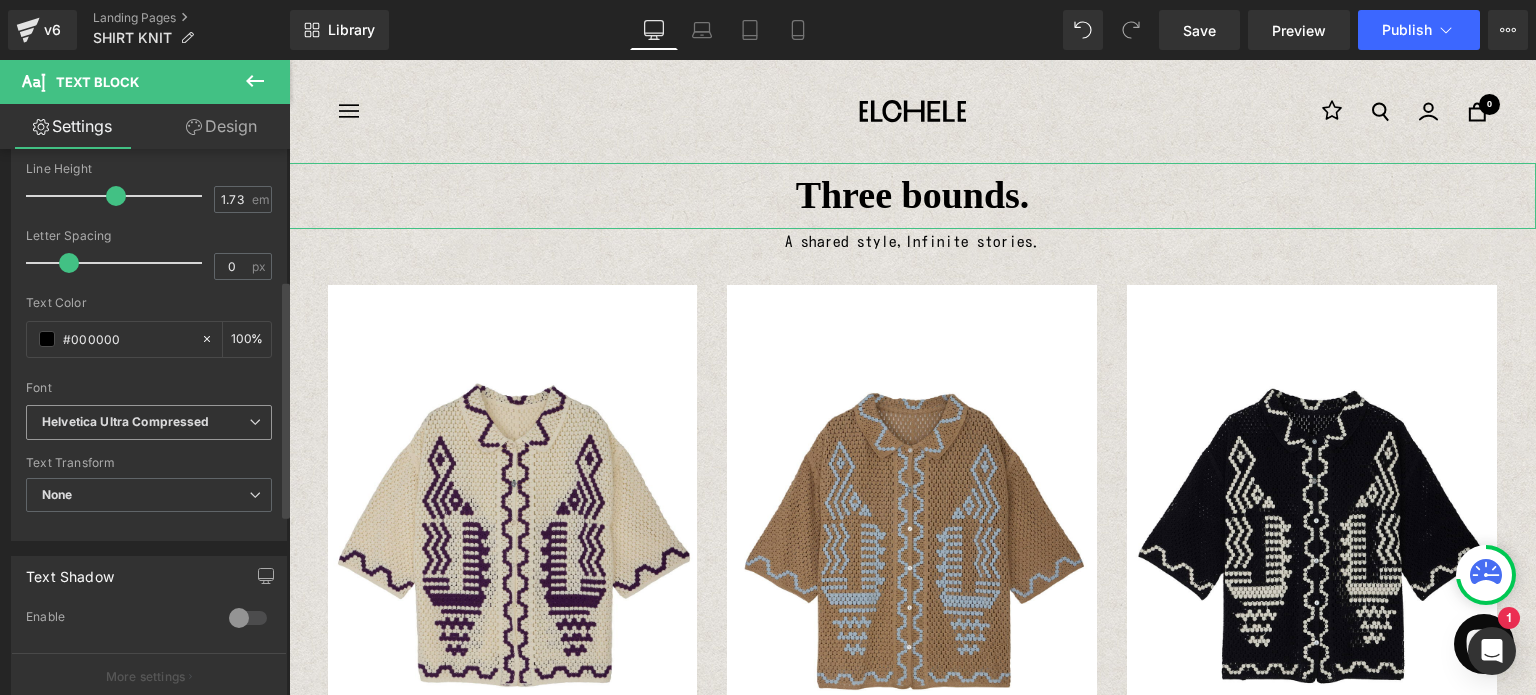 click on "Helvetica Ultra Compressed" at bounding box center [126, 422] 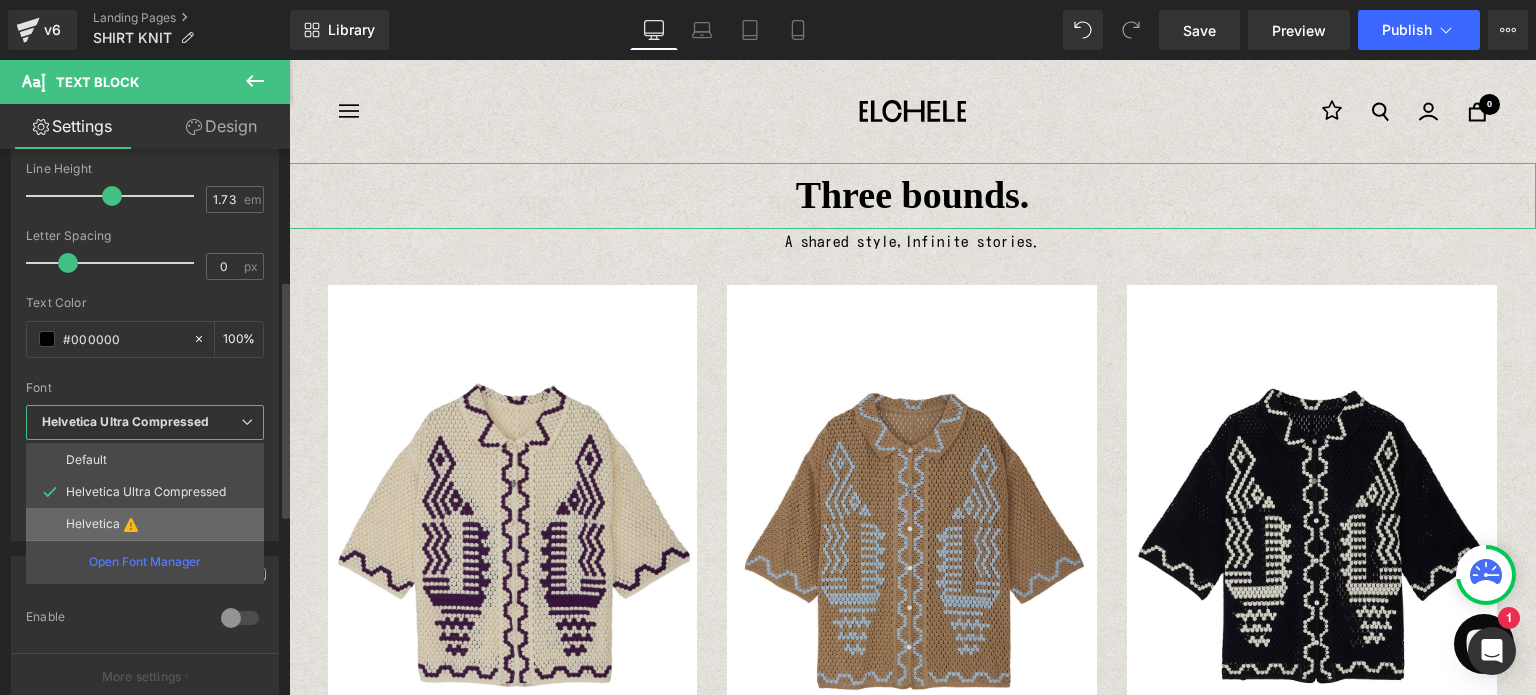 click on "Helvetica" at bounding box center [145, 524] 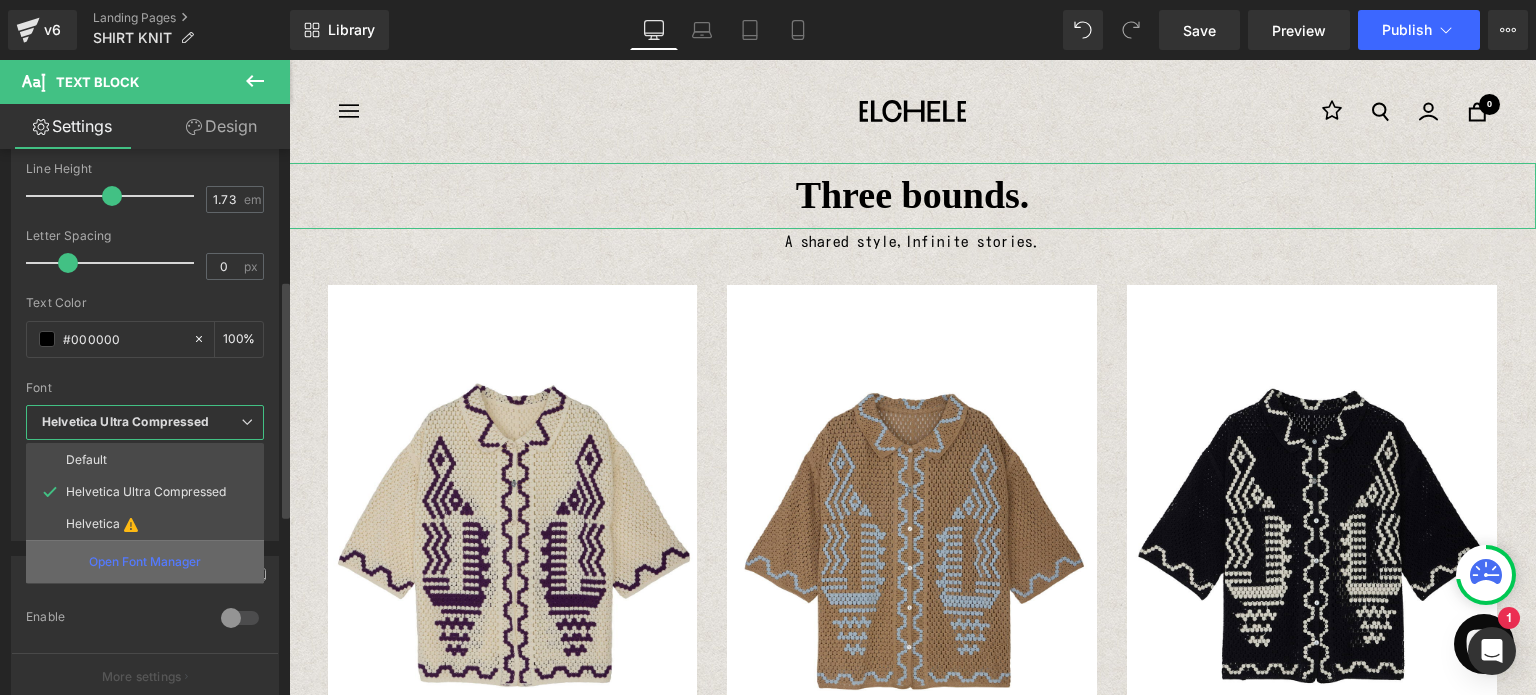 click on "Open Font Manager" at bounding box center [145, 561] 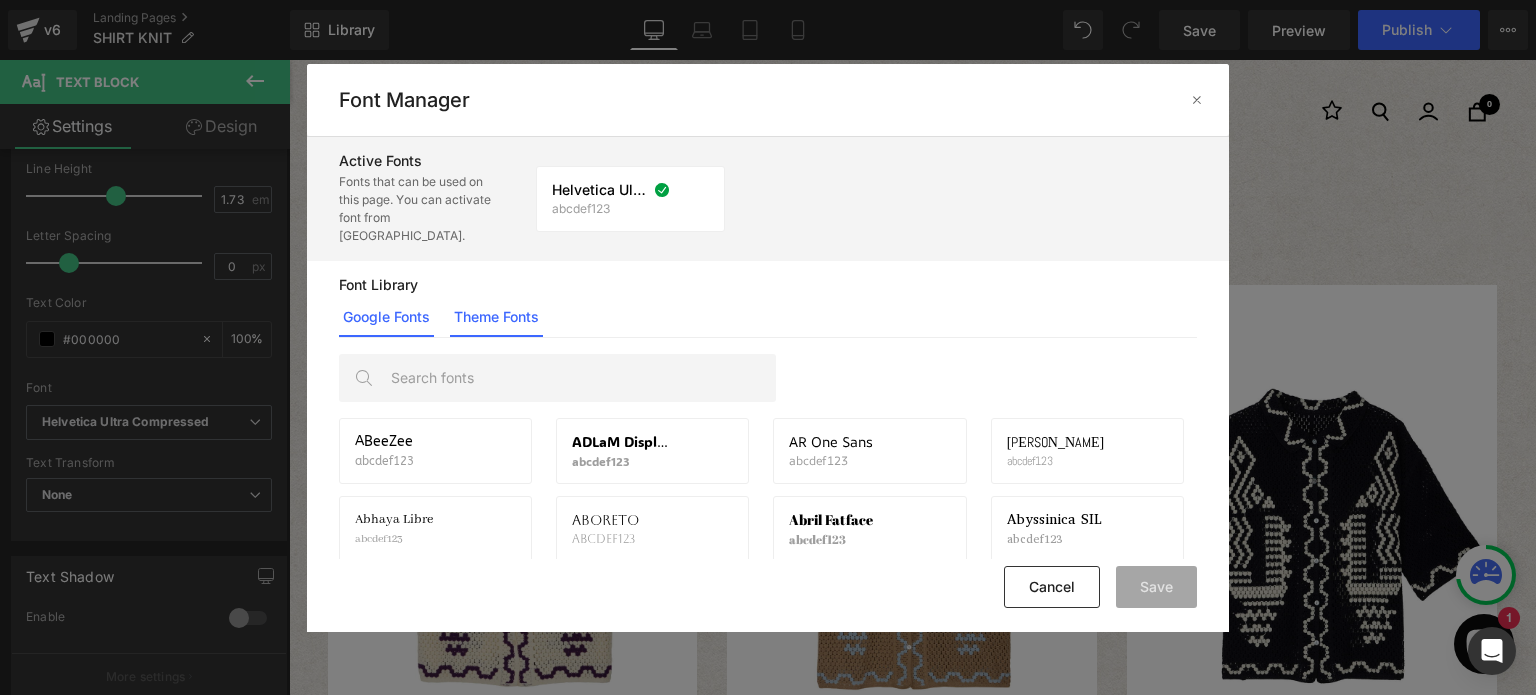 click on "Theme Fonts" 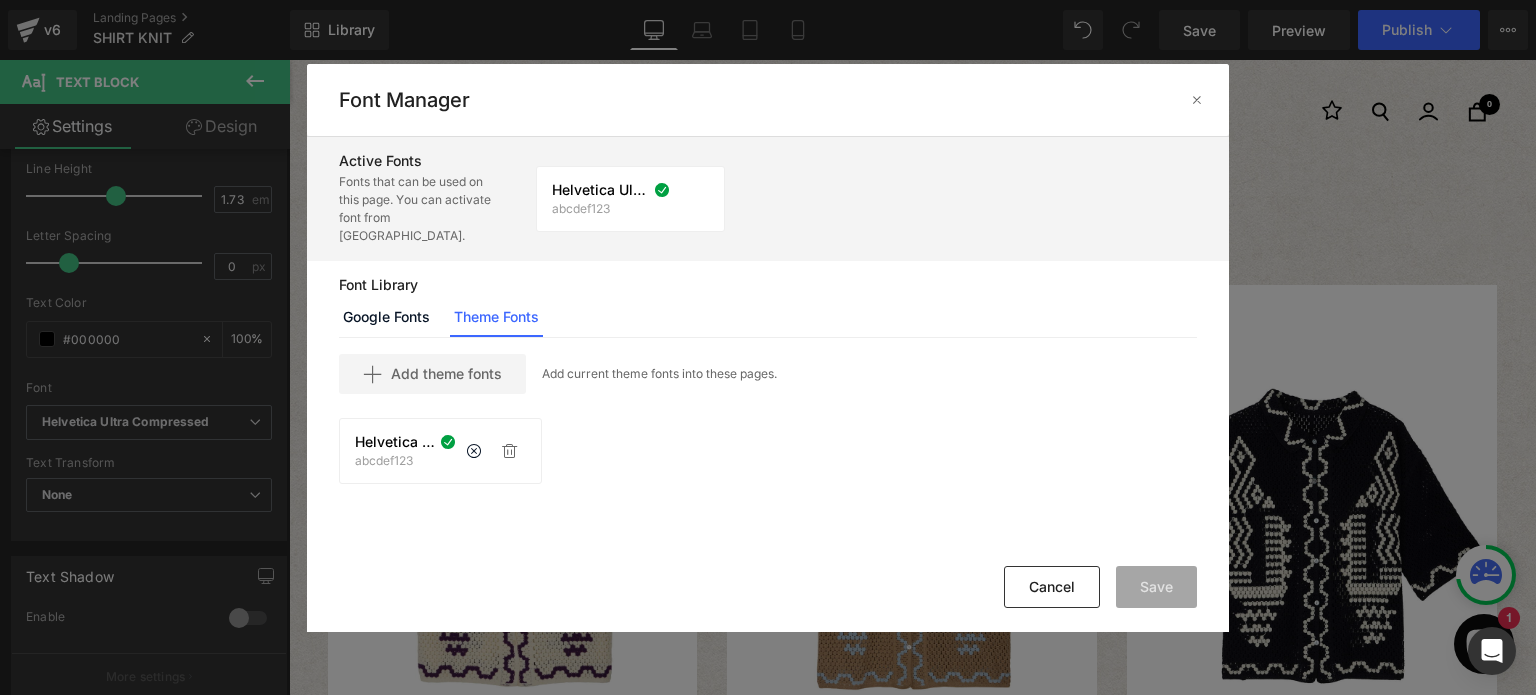 click on "Helvetica Ultra Compressed" at bounding box center (395, 442) 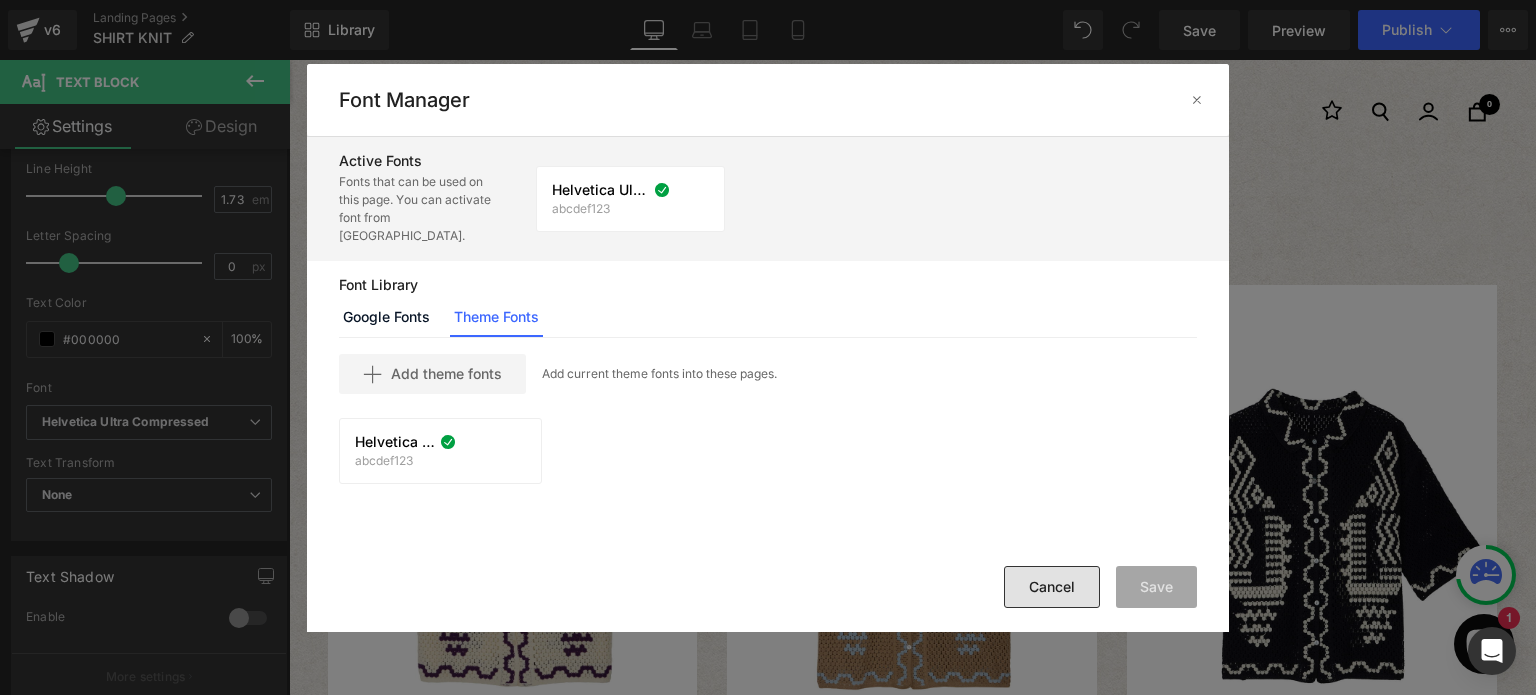 click on "Cancel" at bounding box center (1052, 587) 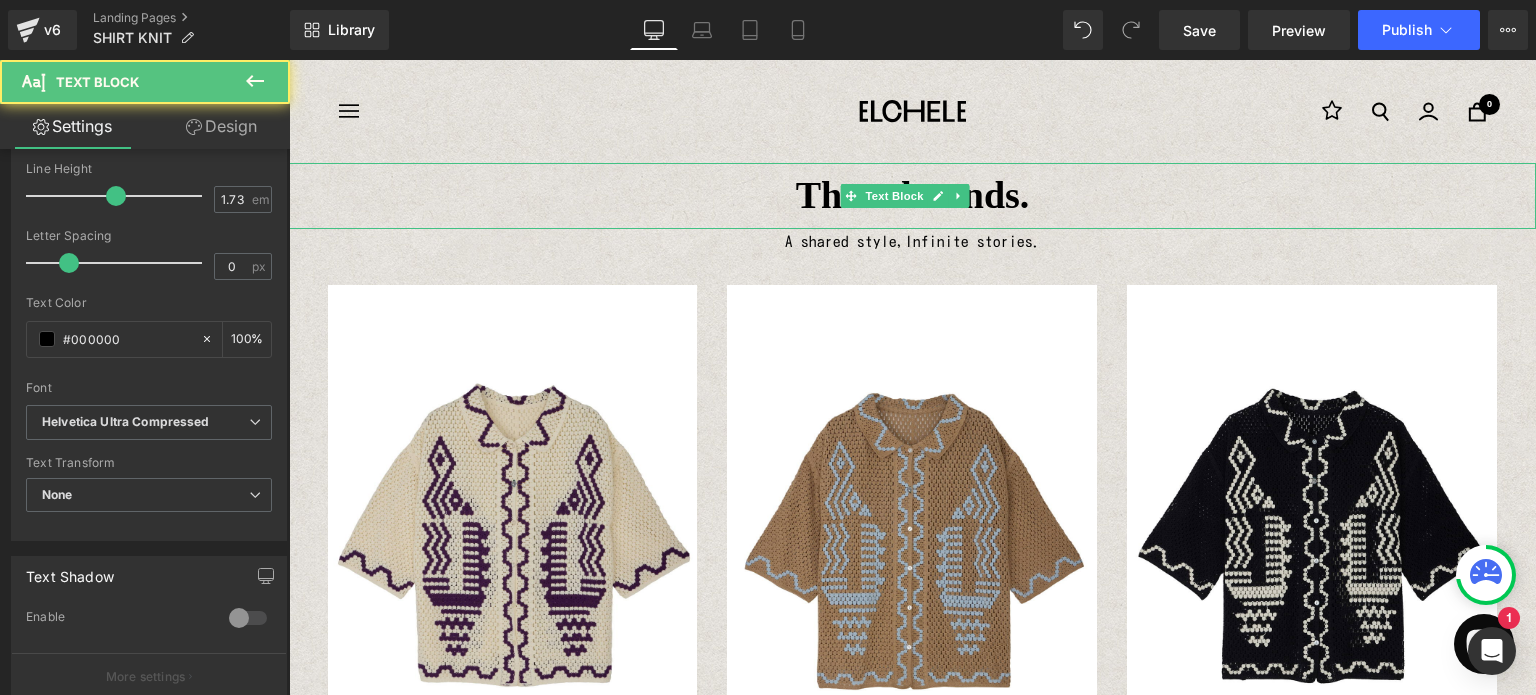 click on "Three bounds." at bounding box center (912, 196) 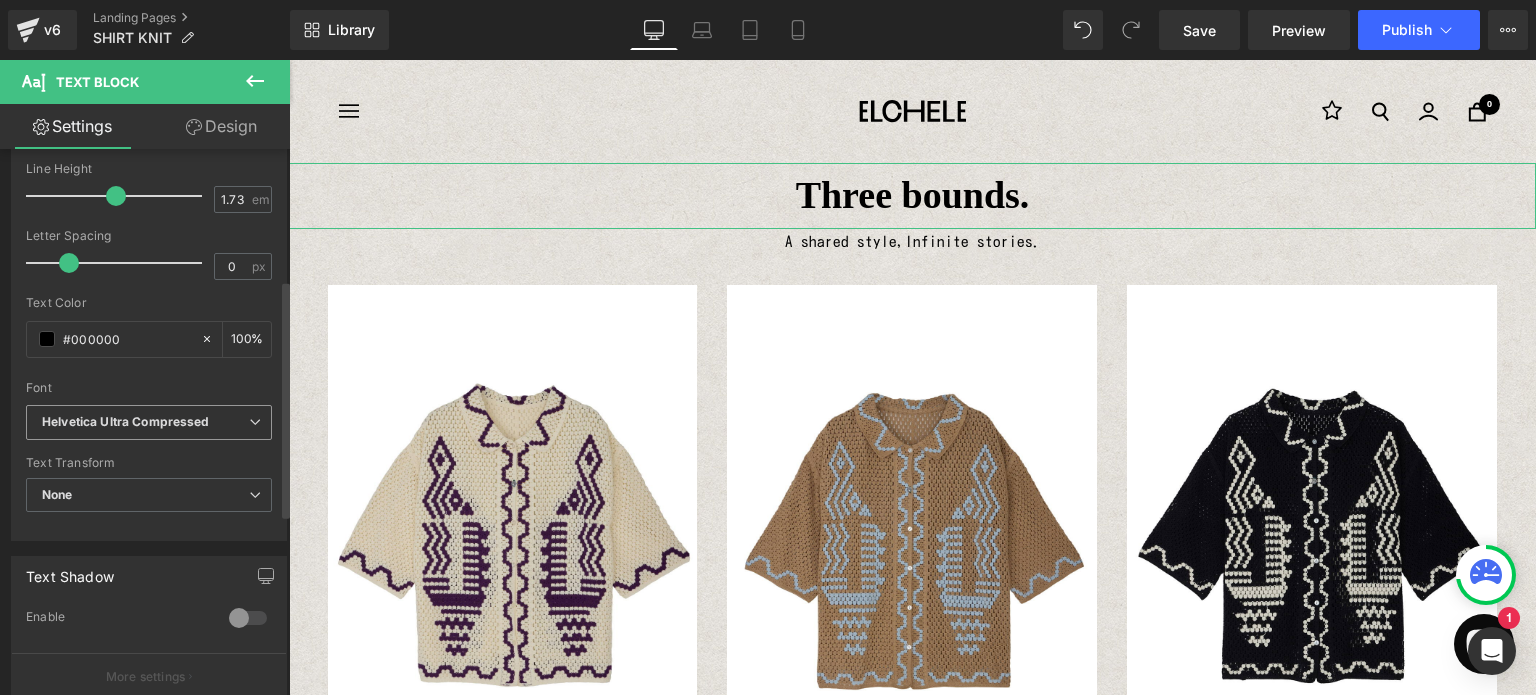 click on "Helvetica Ultra Compressed" at bounding box center [126, 422] 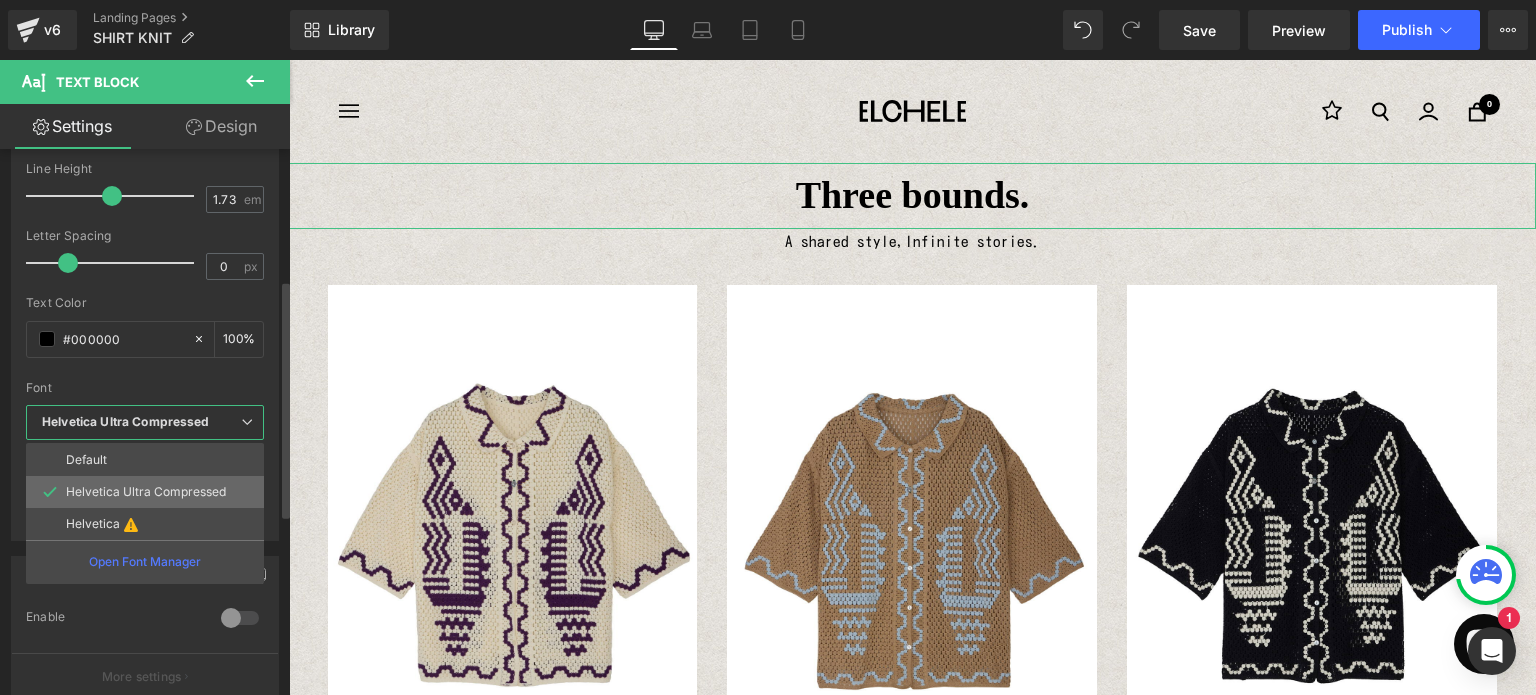 click on "Helvetica Ultra Compressed" at bounding box center (146, 492) 